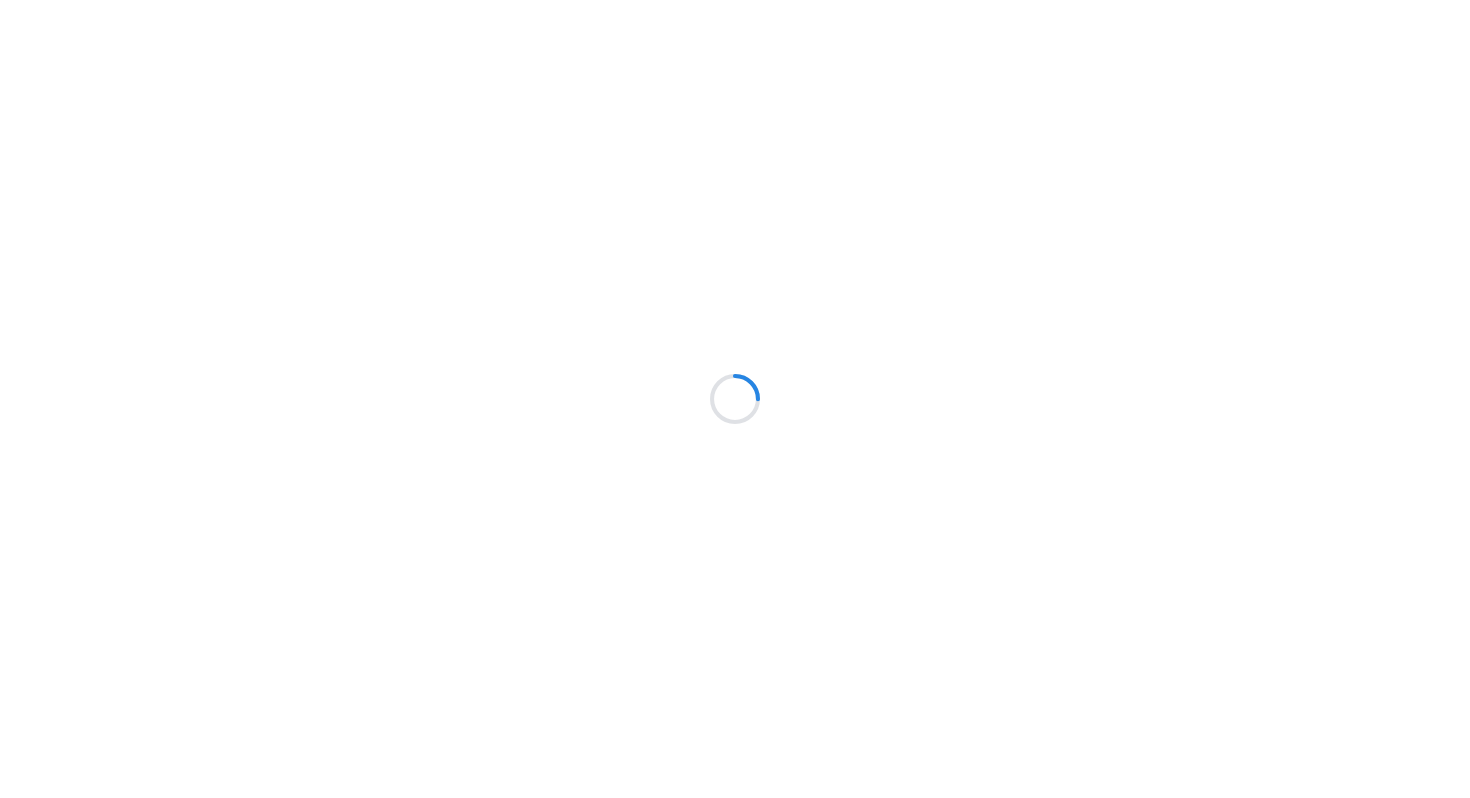 scroll, scrollTop: 0, scrollLeft: 0, axis: both 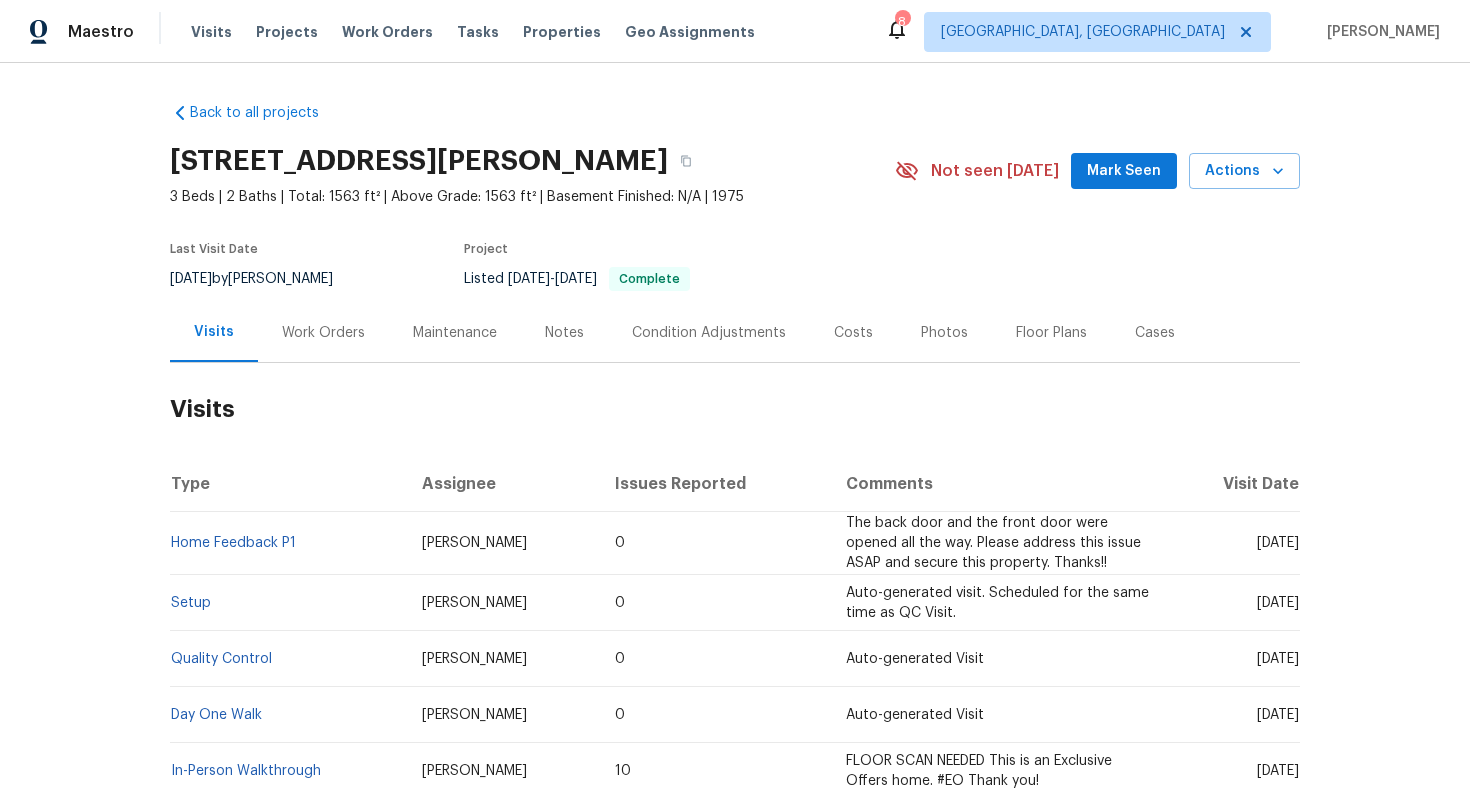 click on "Work Orders" at bounding box center (323, 333) 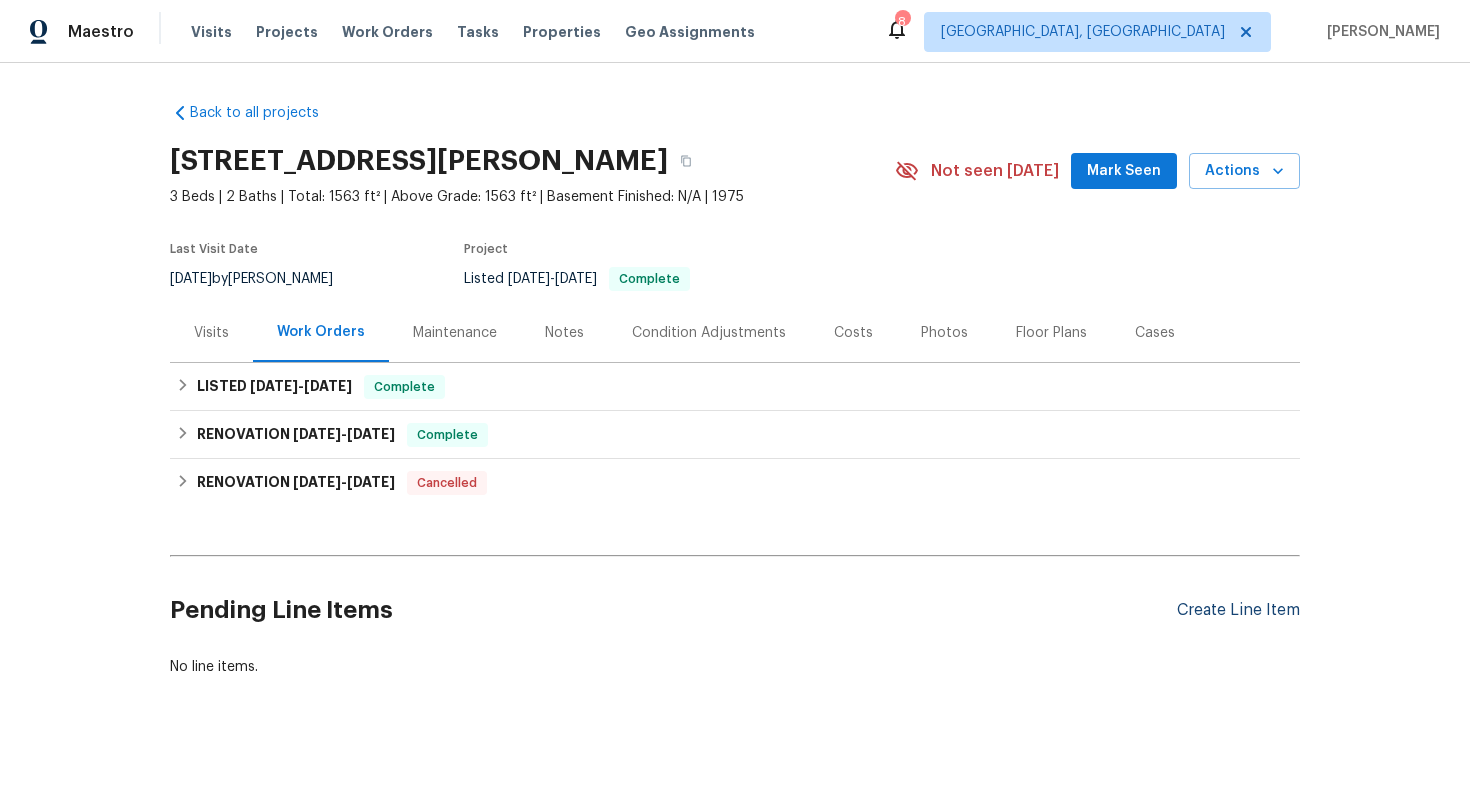 click on "Create Line Item" at bounding box center (1238, 610) 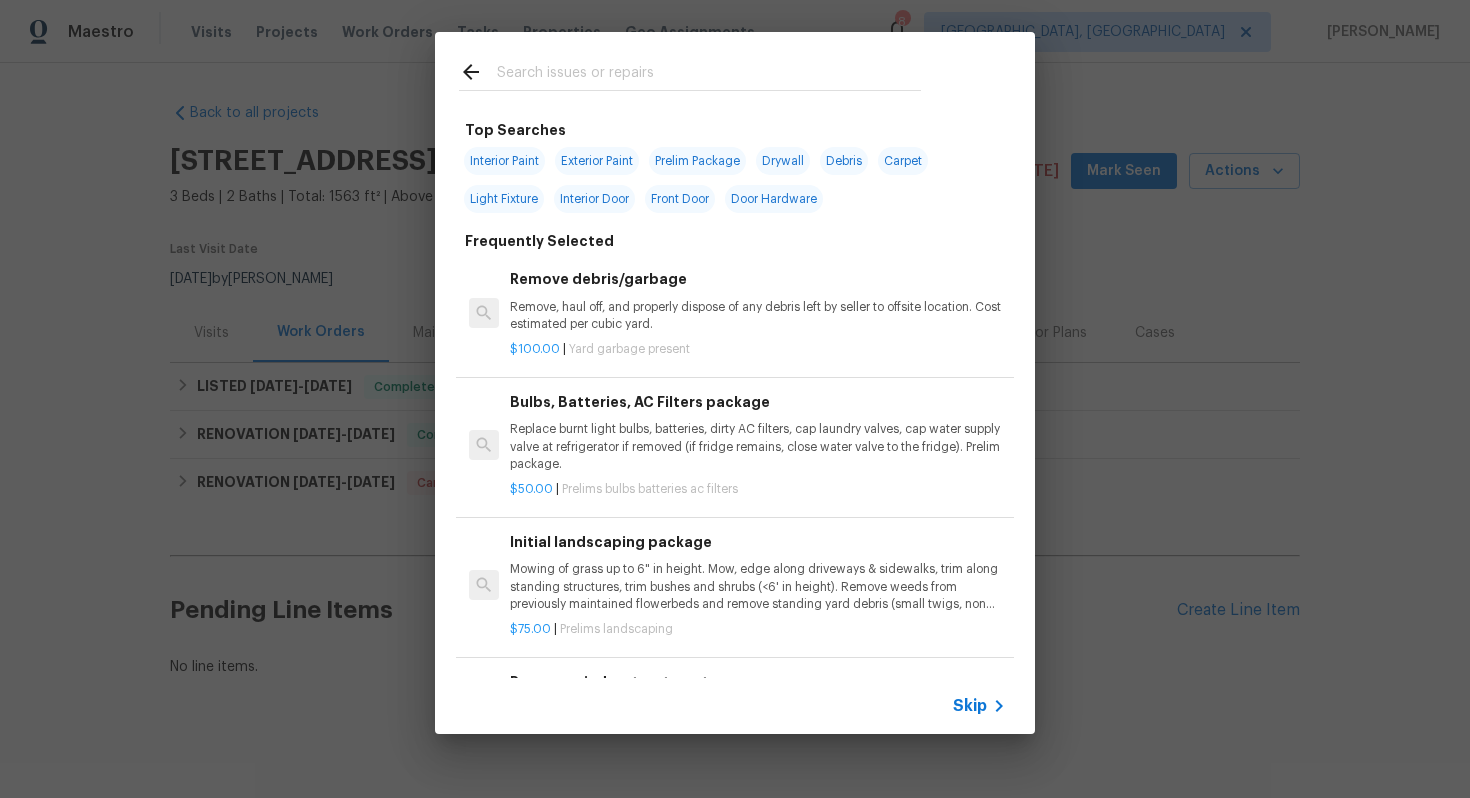 click at bounding box center (709, 75) 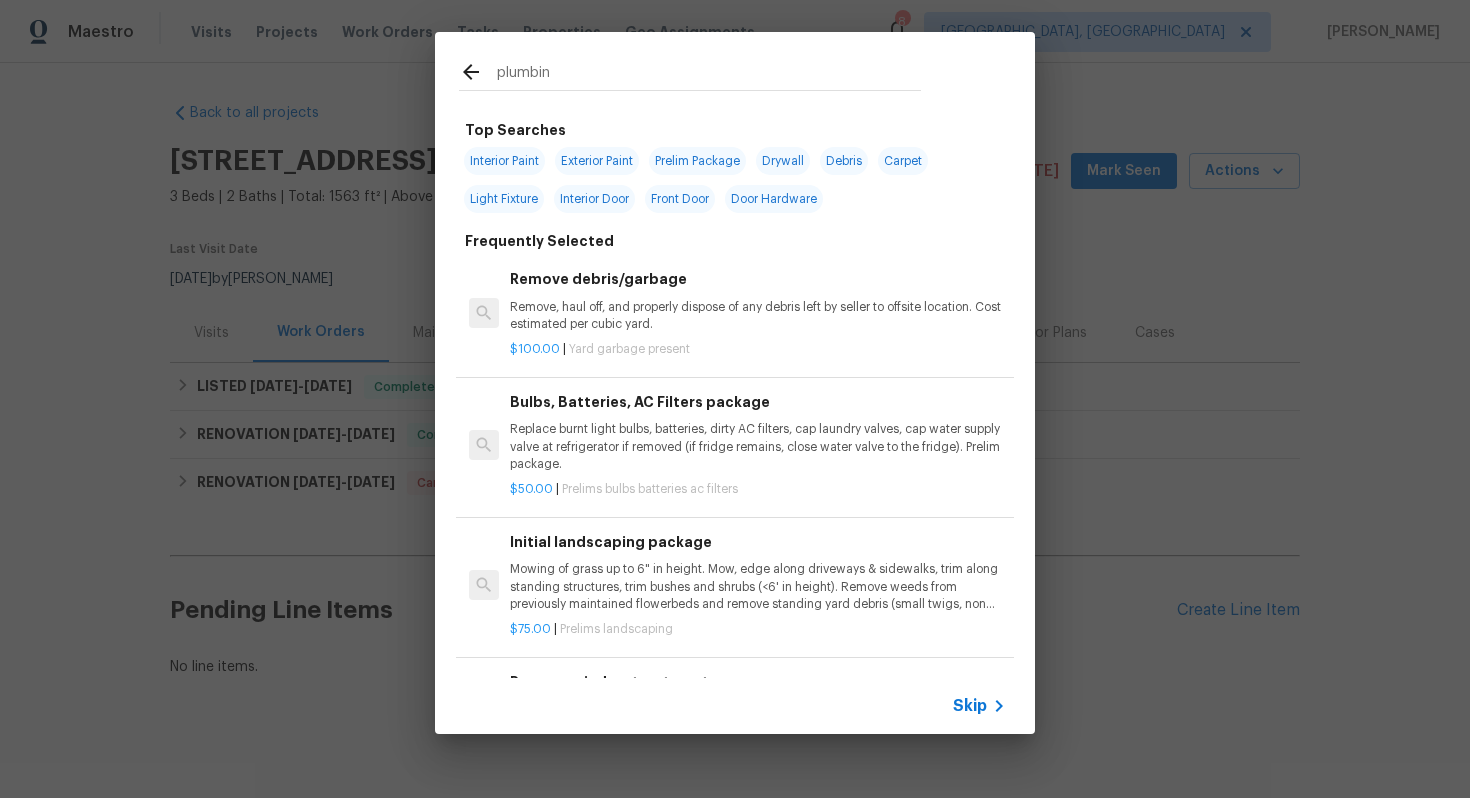 type on "plumbing" 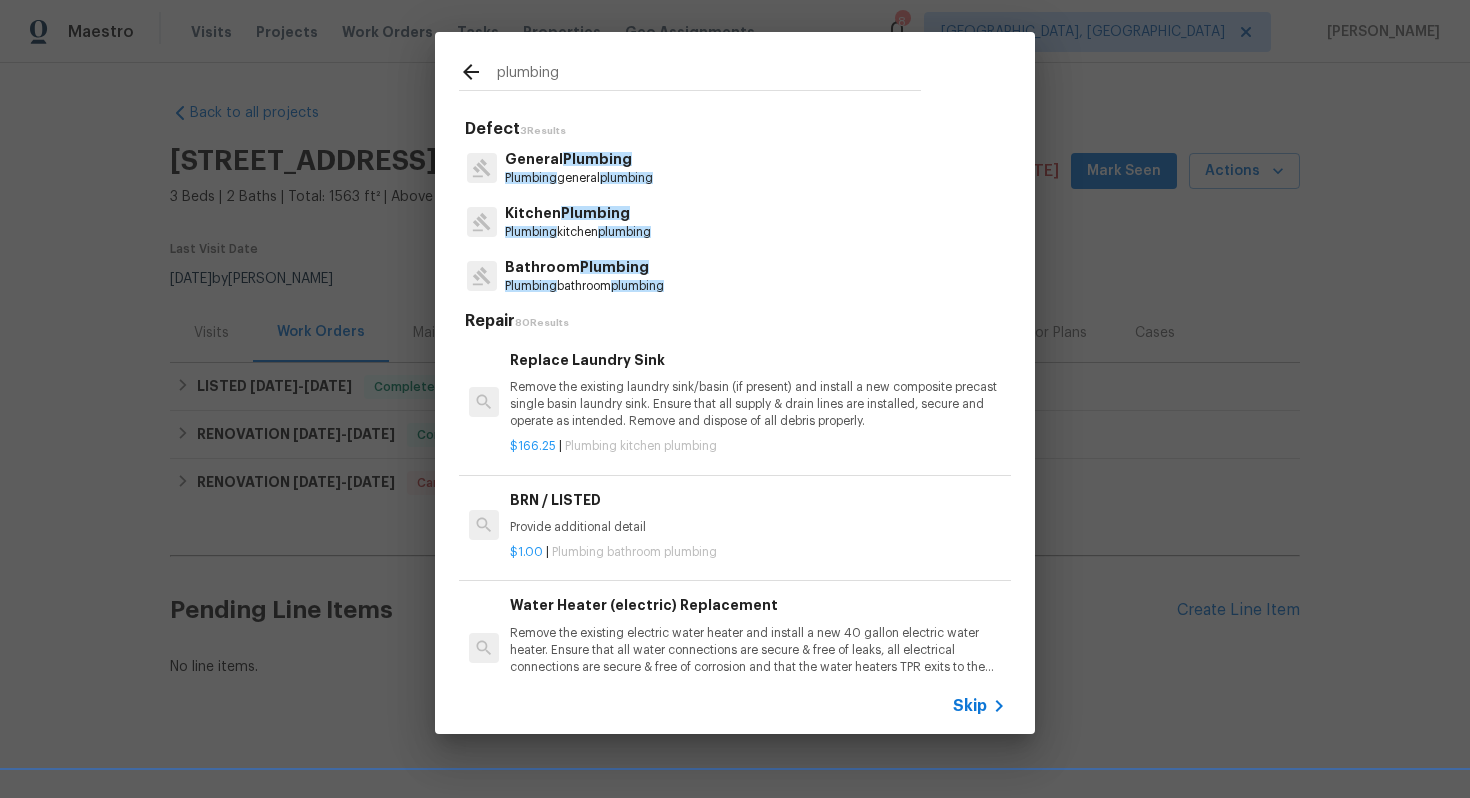 click on "Plumbing" at bounding box center [597, 159] 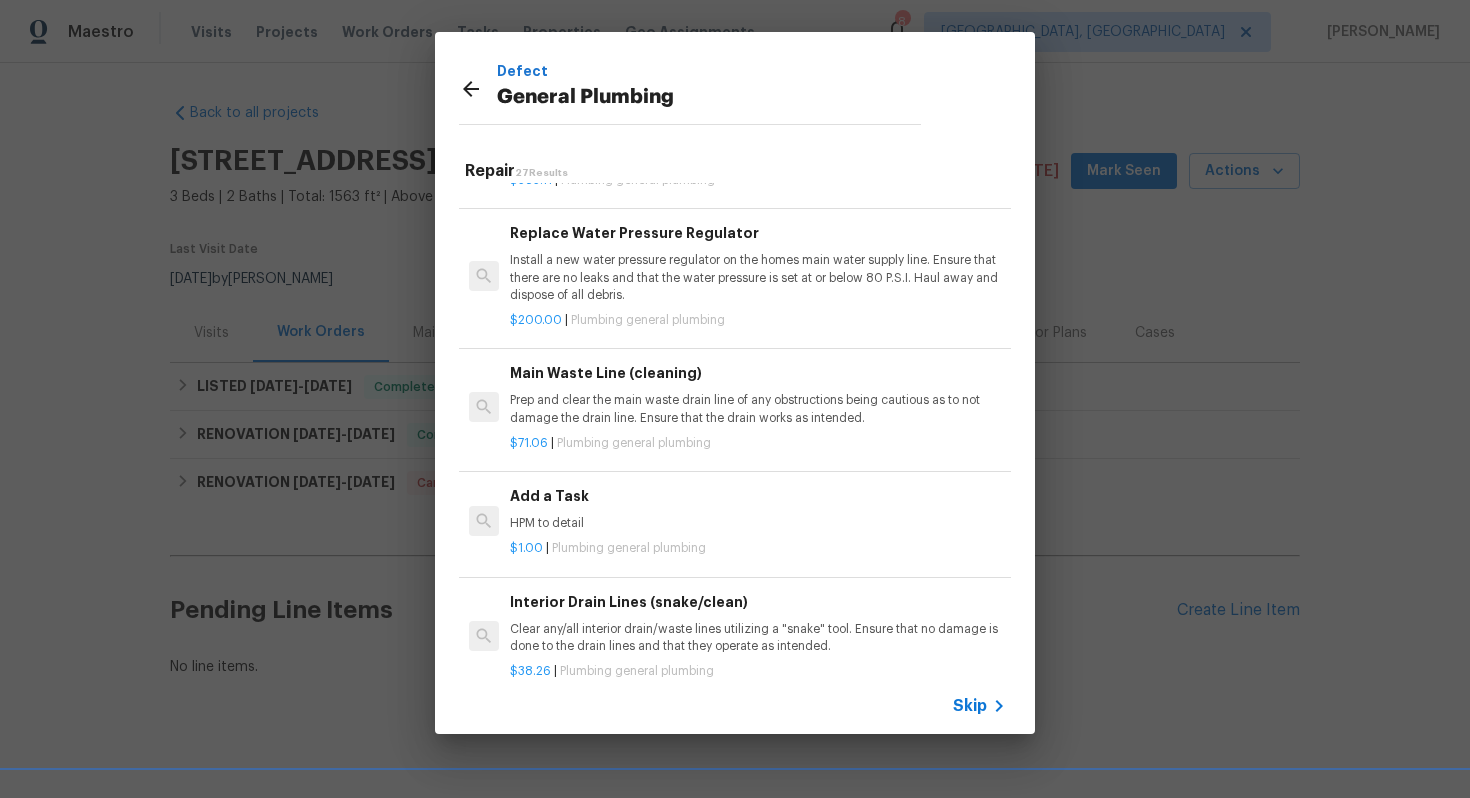 scroll, scrollTop: 1990, scrollLeft: 0, axis: vertical 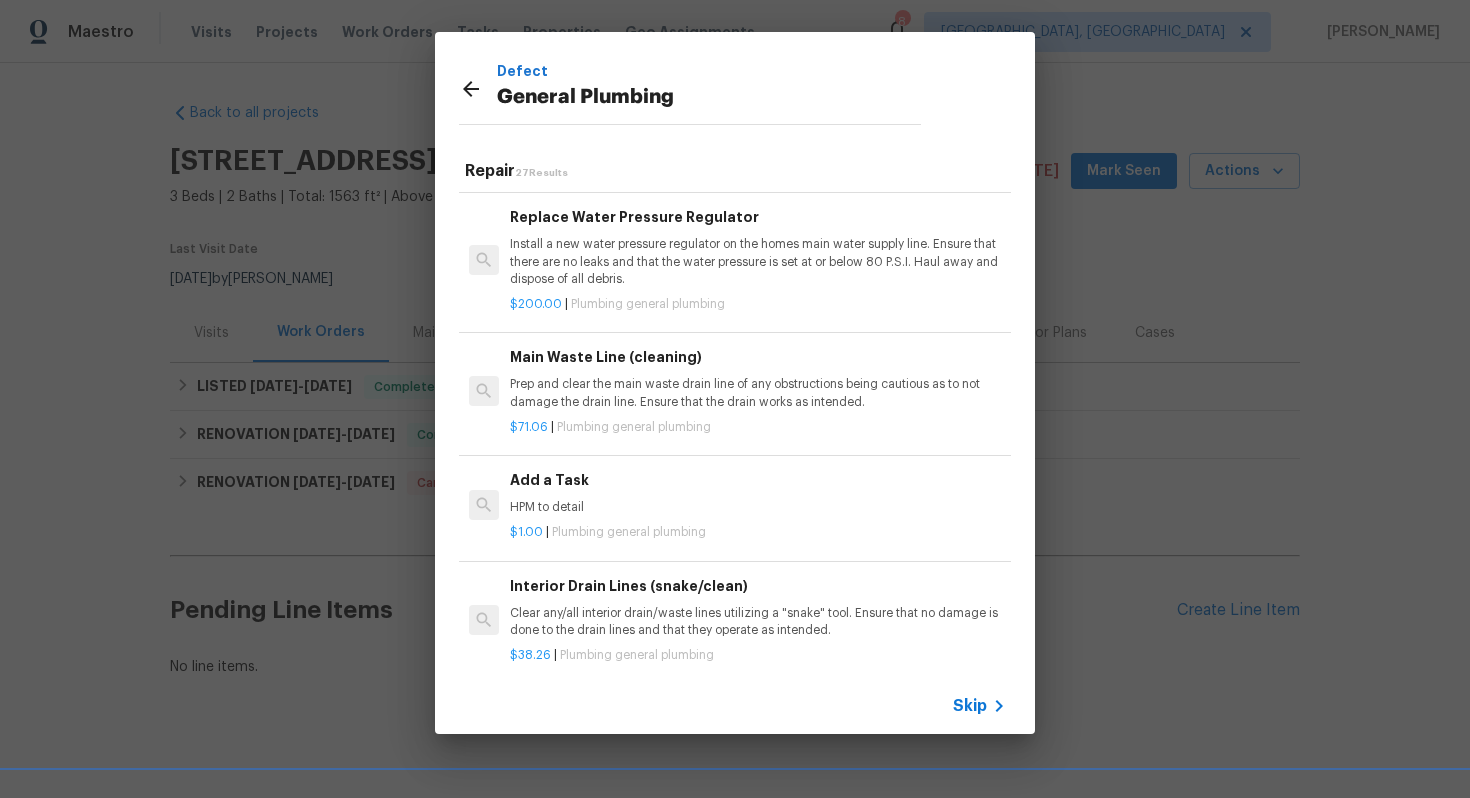 click on "Add a Task HPM to detail" at bounding box center [758, 493] 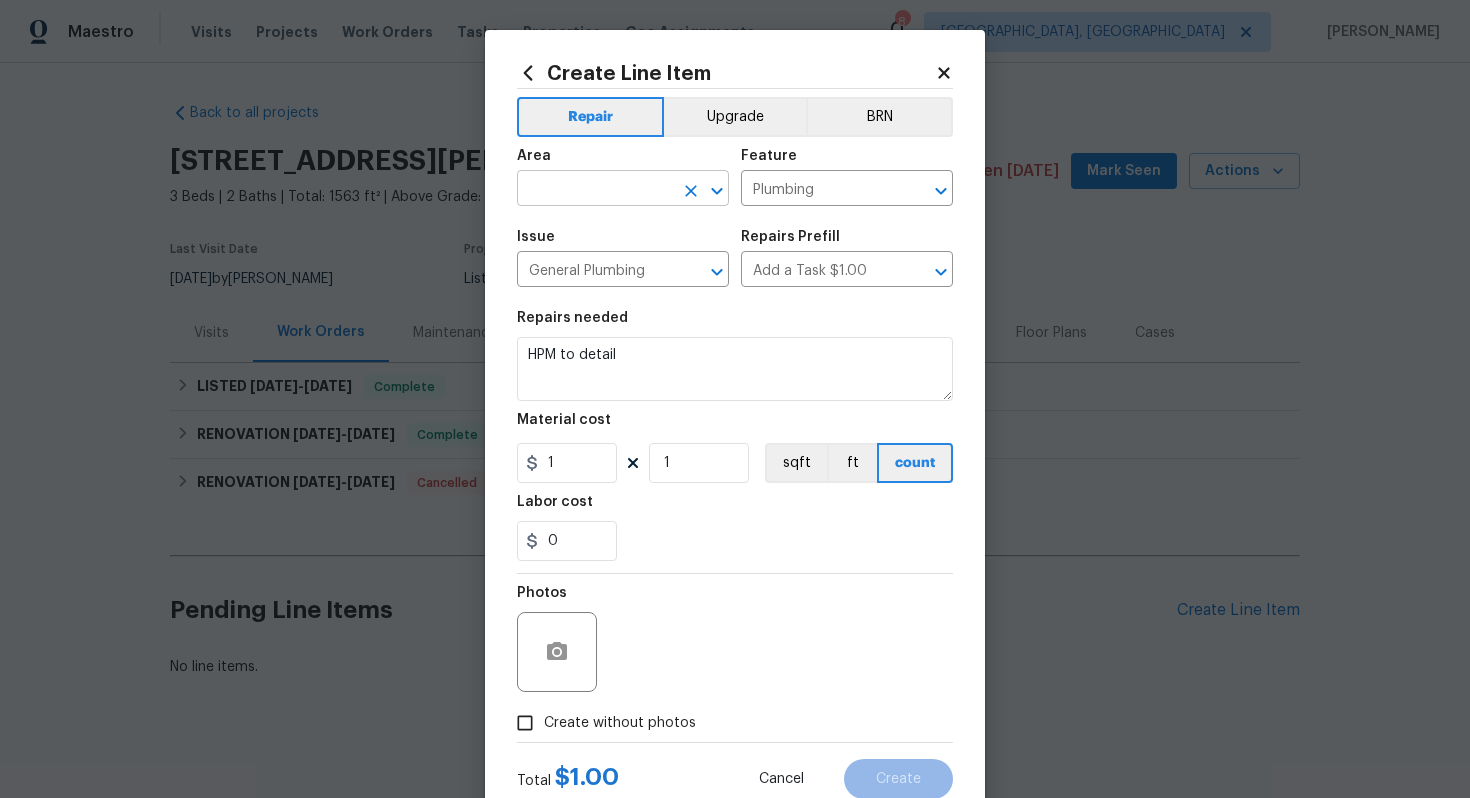 click at bounding box center [595, 190] 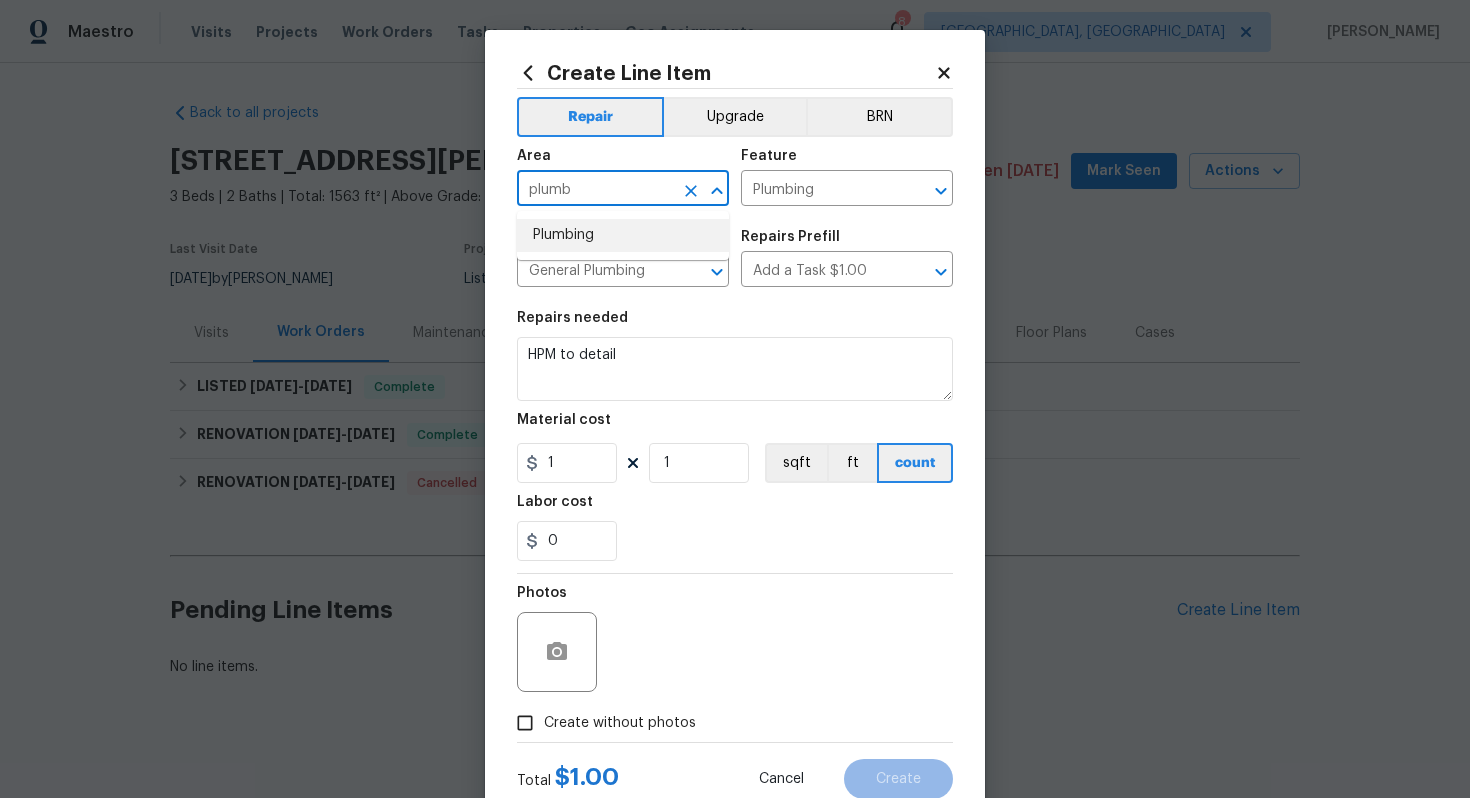 click on "Plumbing" at bounding box center (623, 235) 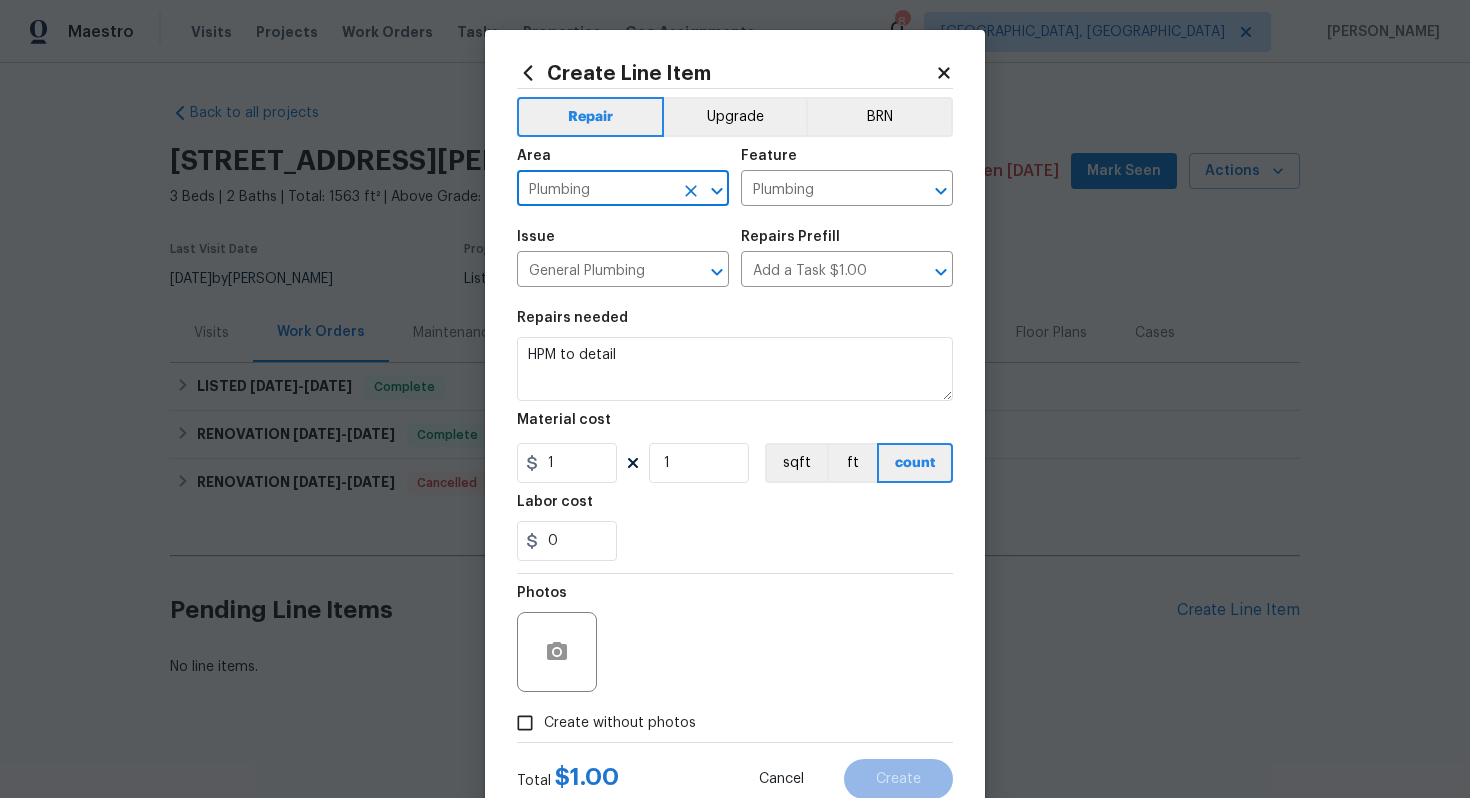 type on "Plumbing" 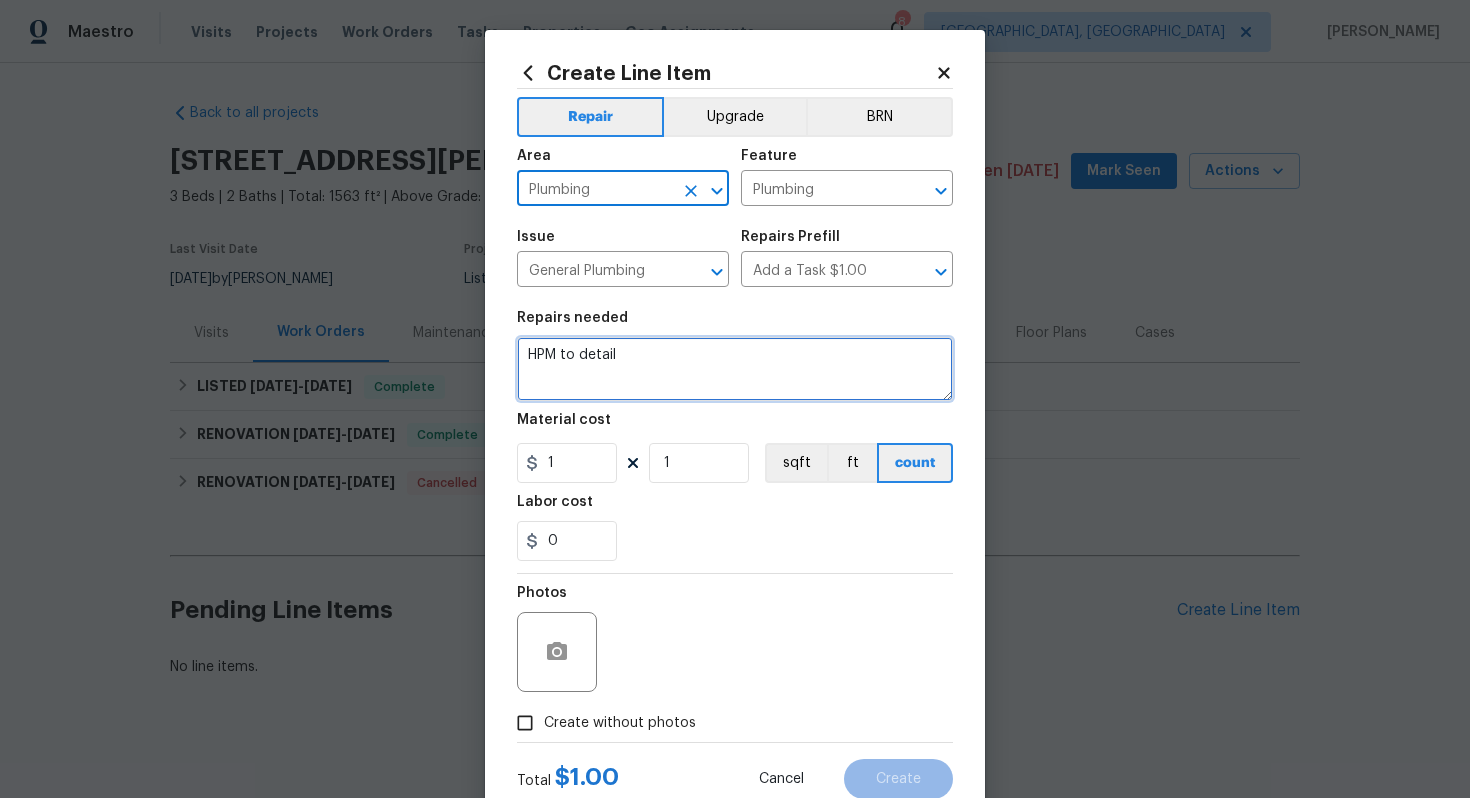 click on "HPM to detail" at bounding box center (735, 369) 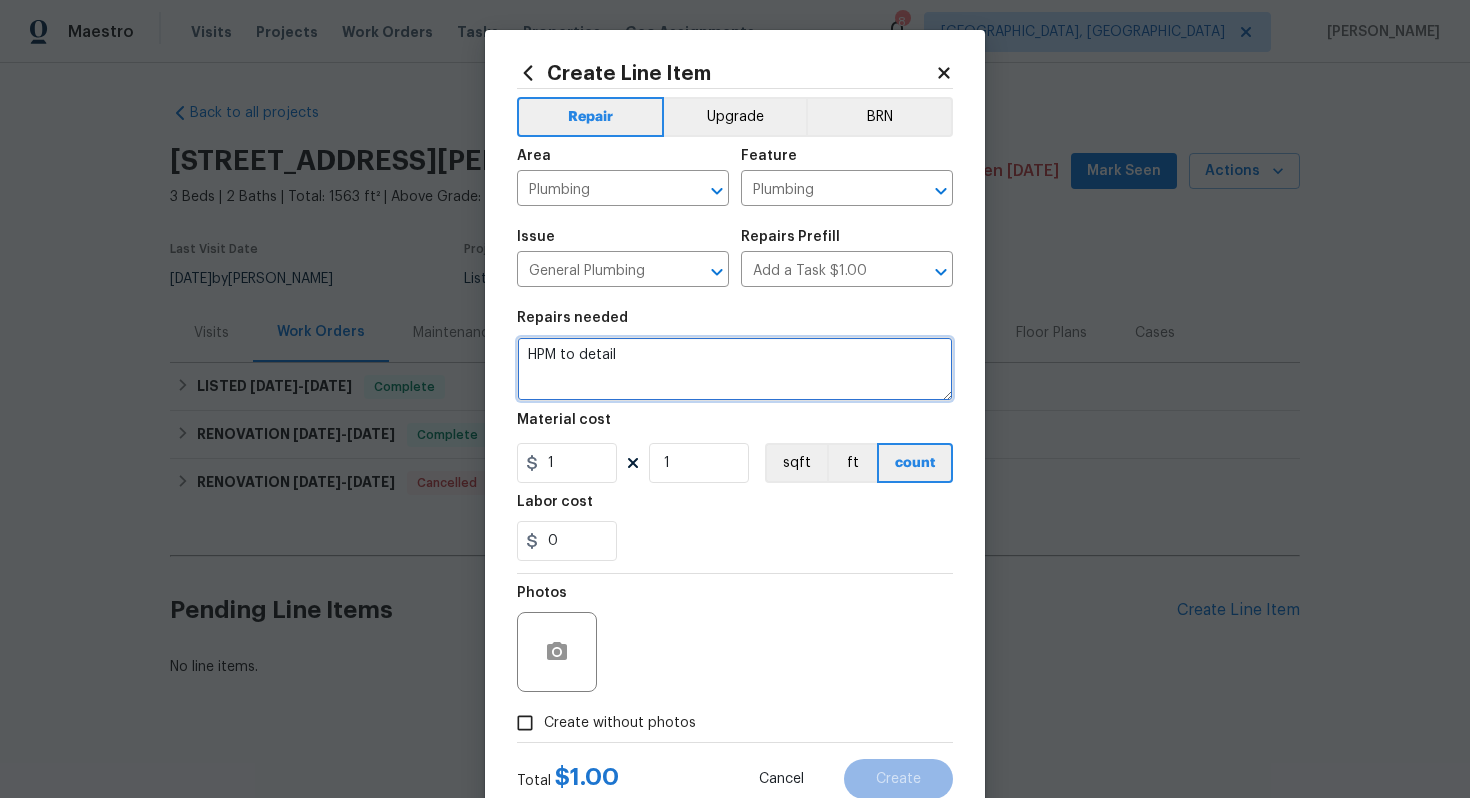 click on "HPM to detail" at bounding box center [735, 369] 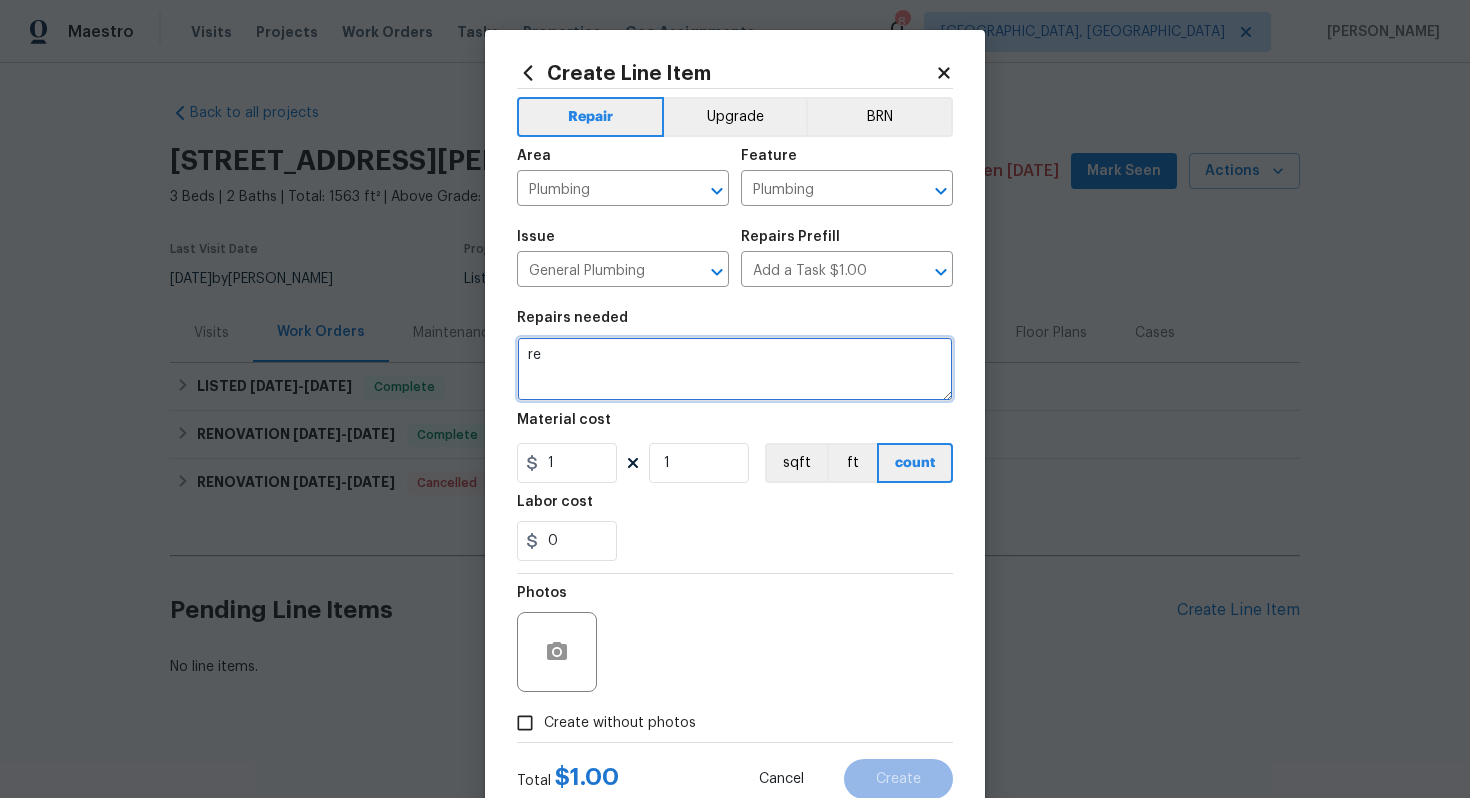 type on "r" 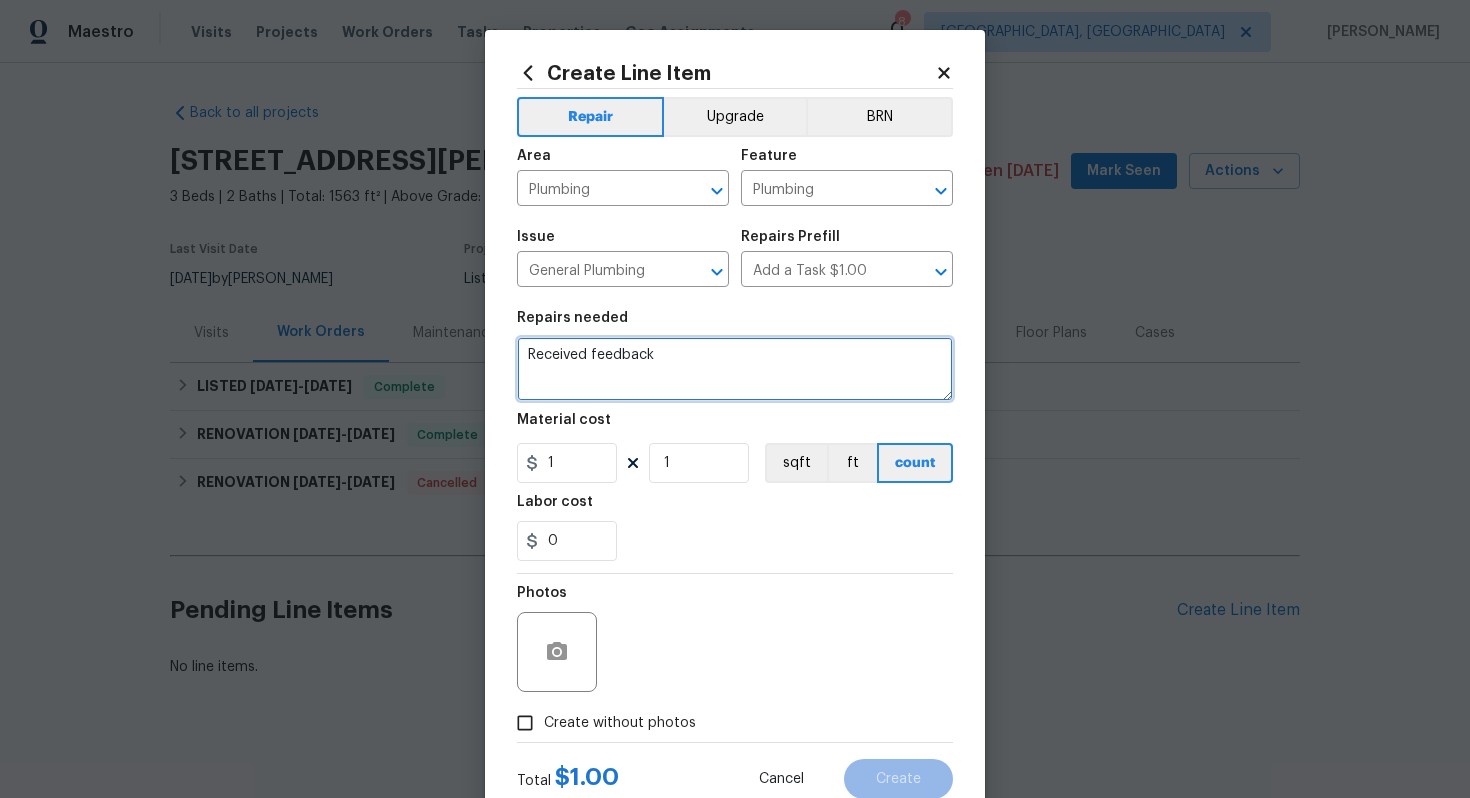 paste on "there is a water spot in the kitchen that I cant tell if its recent leak in the roof or old" 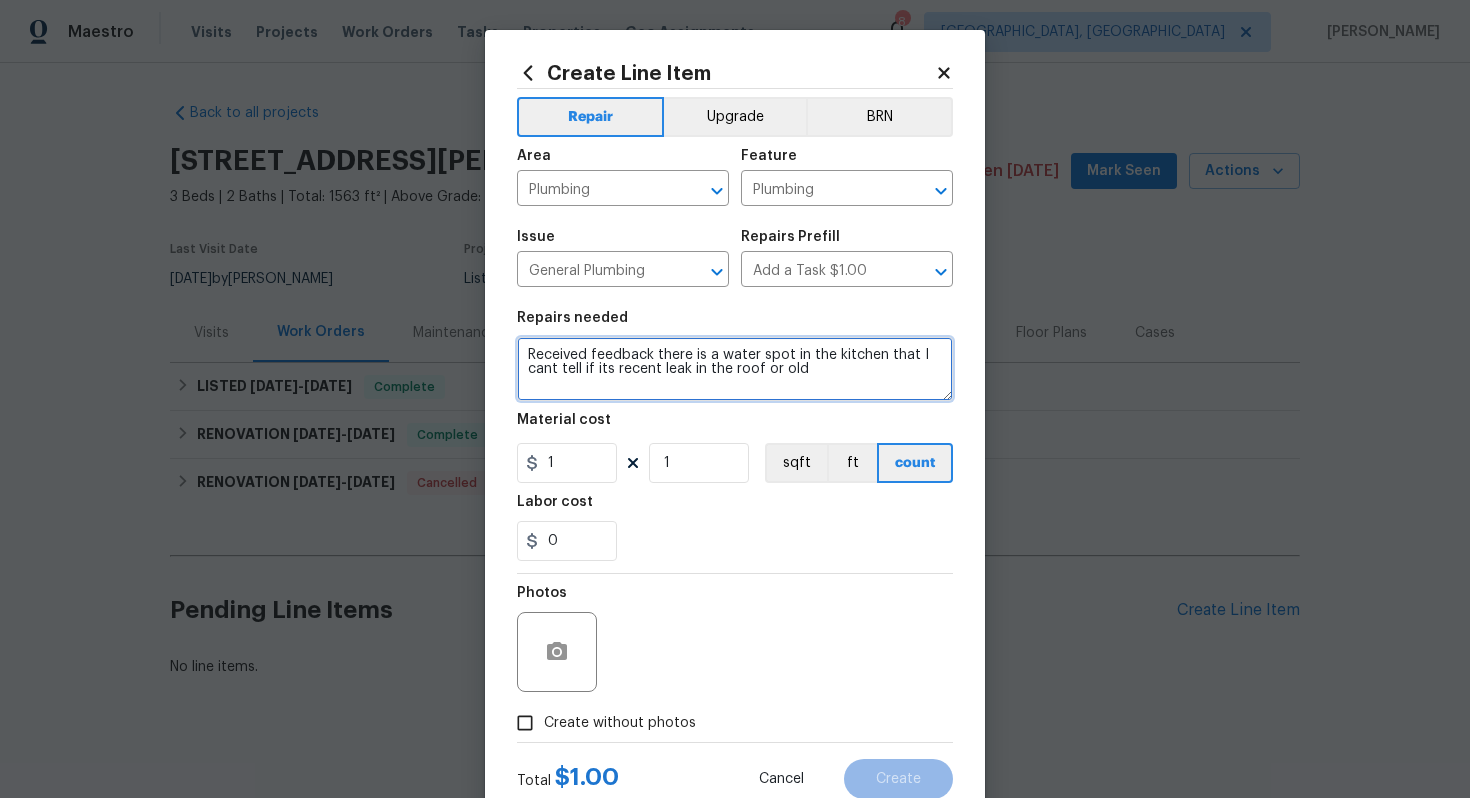 type on "Received feedback there is a water spot in the kitchen that I cant tell if its recent leak in the roof or old" 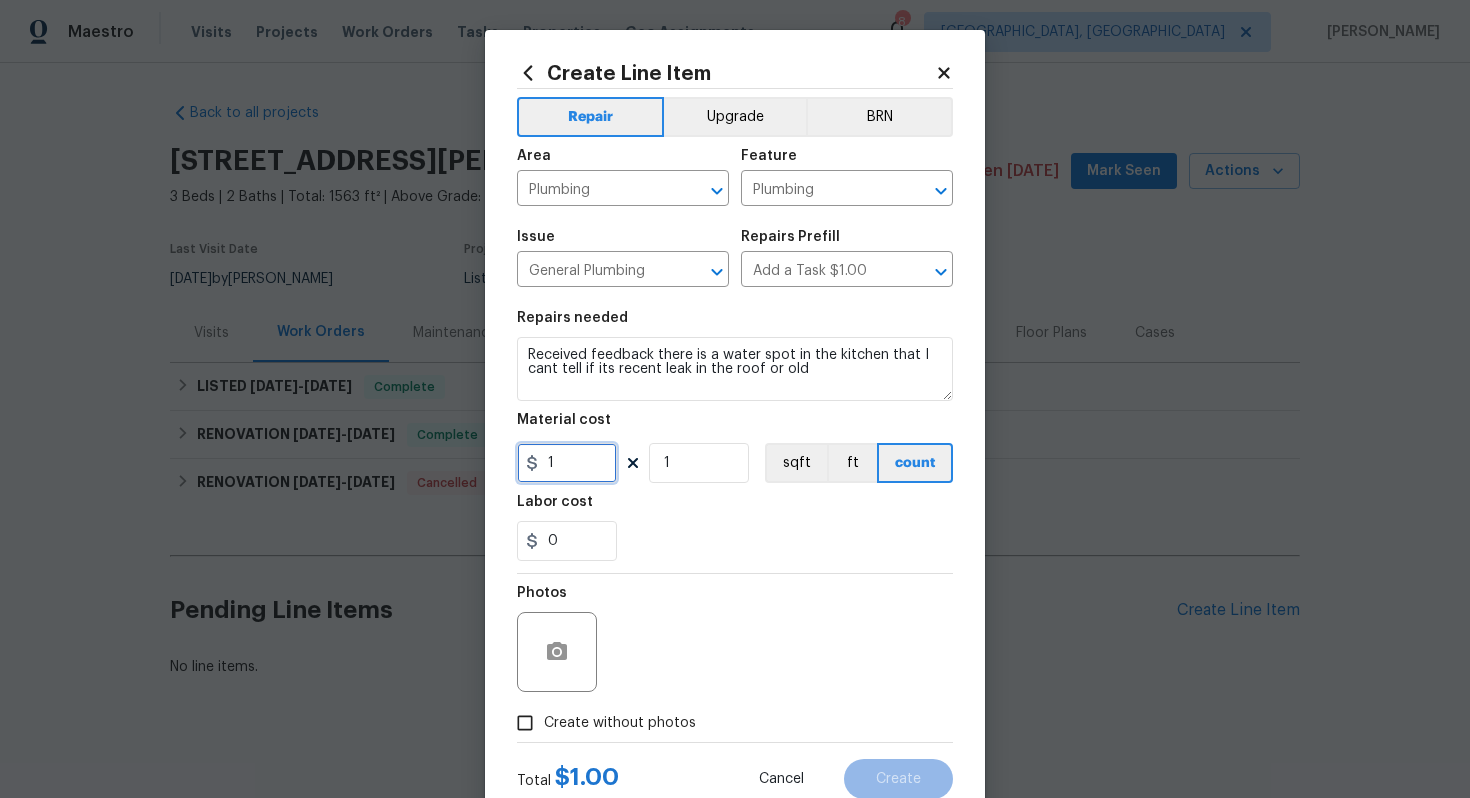 click on "1" at bounding box center (567, 463) 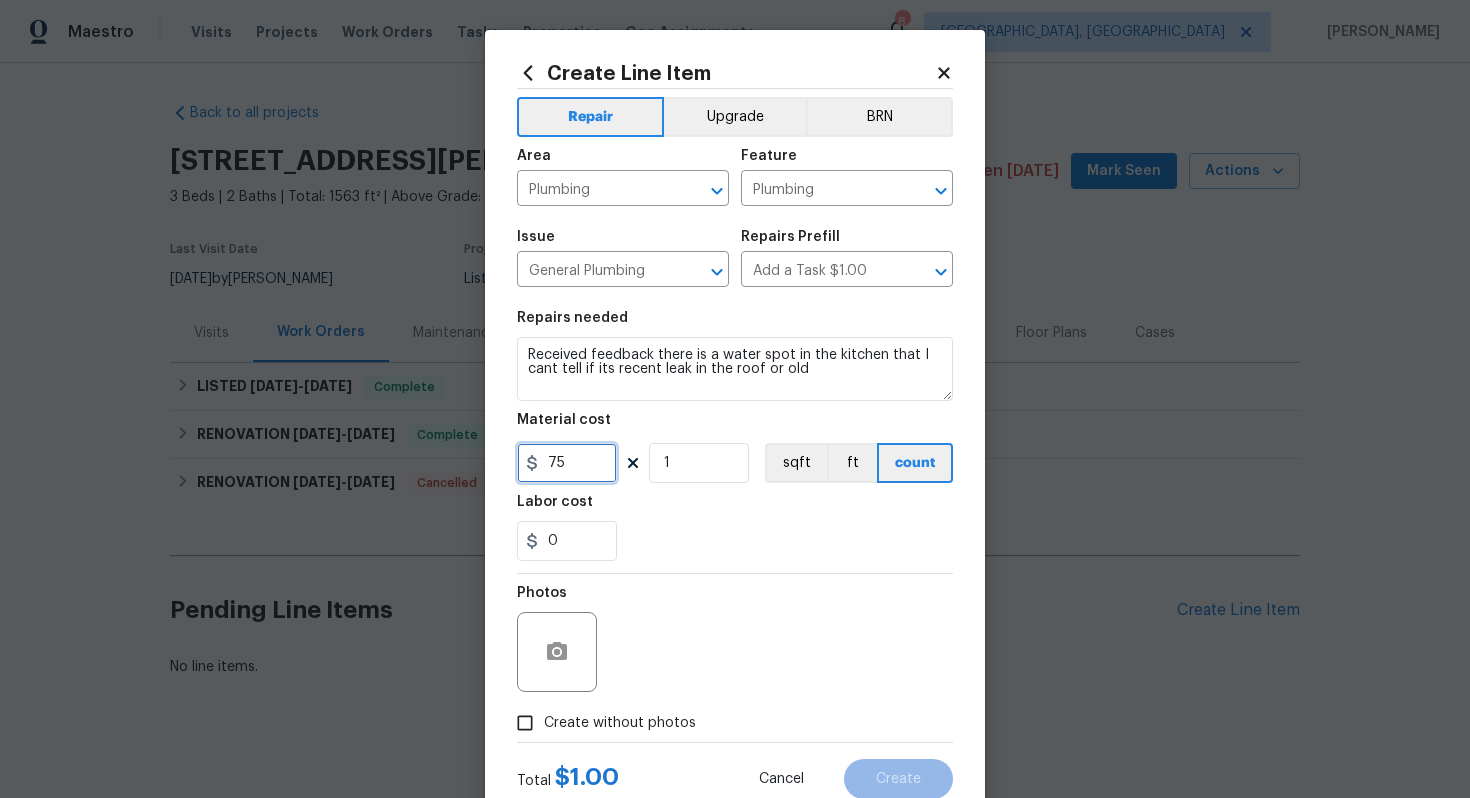scroll, scrollTop: 64, scrollLeft: 0, axis: vertical 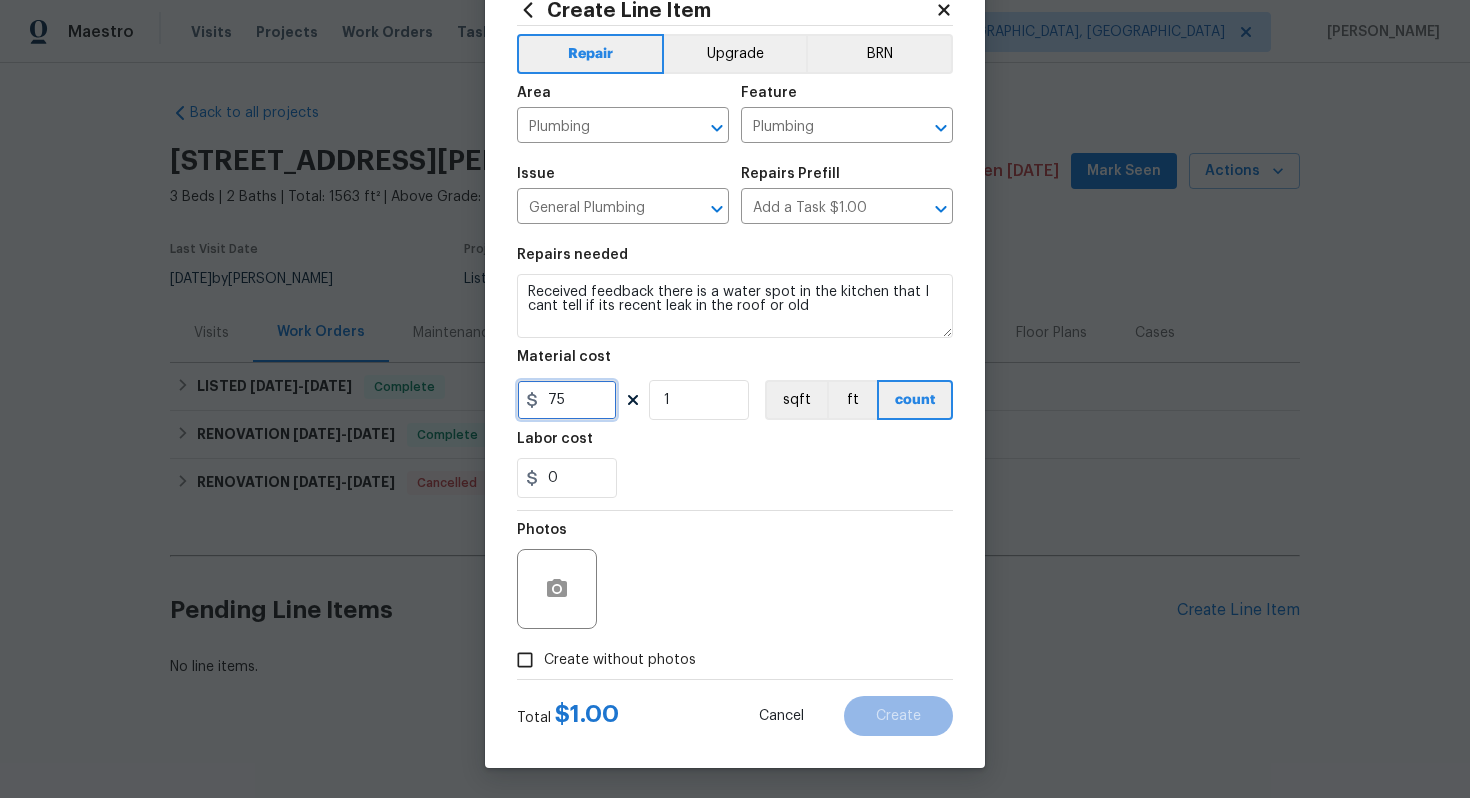 type on "75" 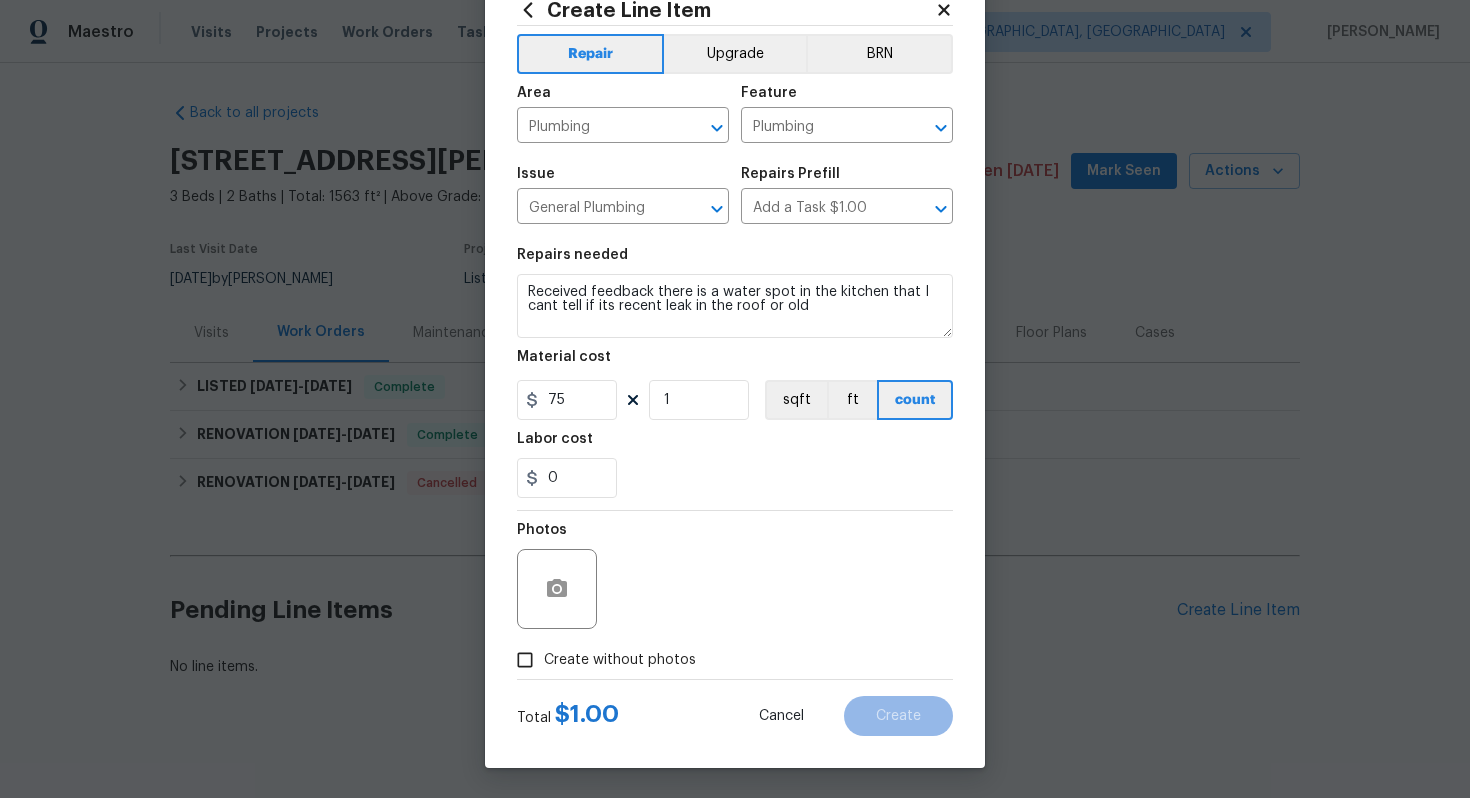 click on "Create without photos" at bounding box center [620, 660] 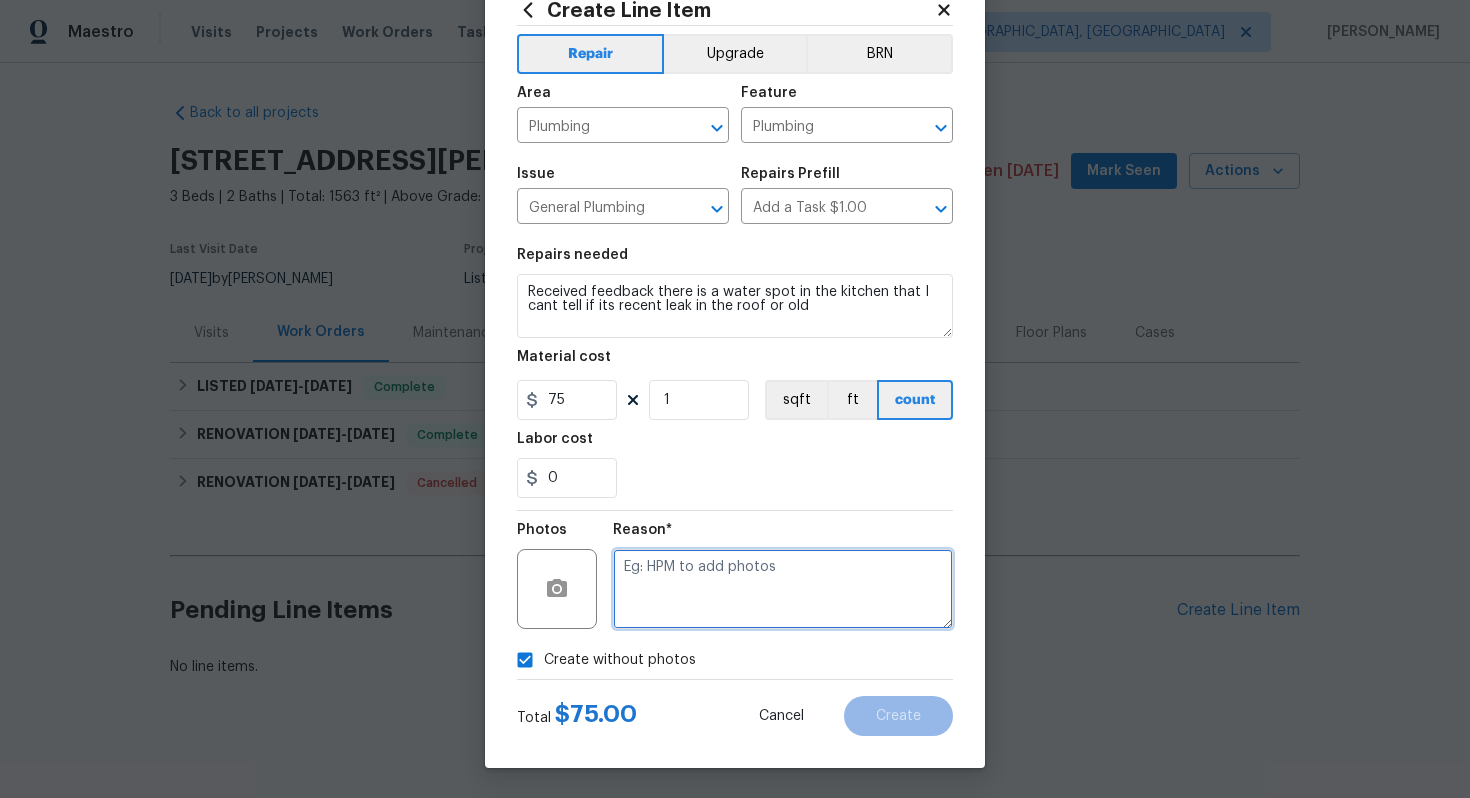 click at bounding box center (783, 589) 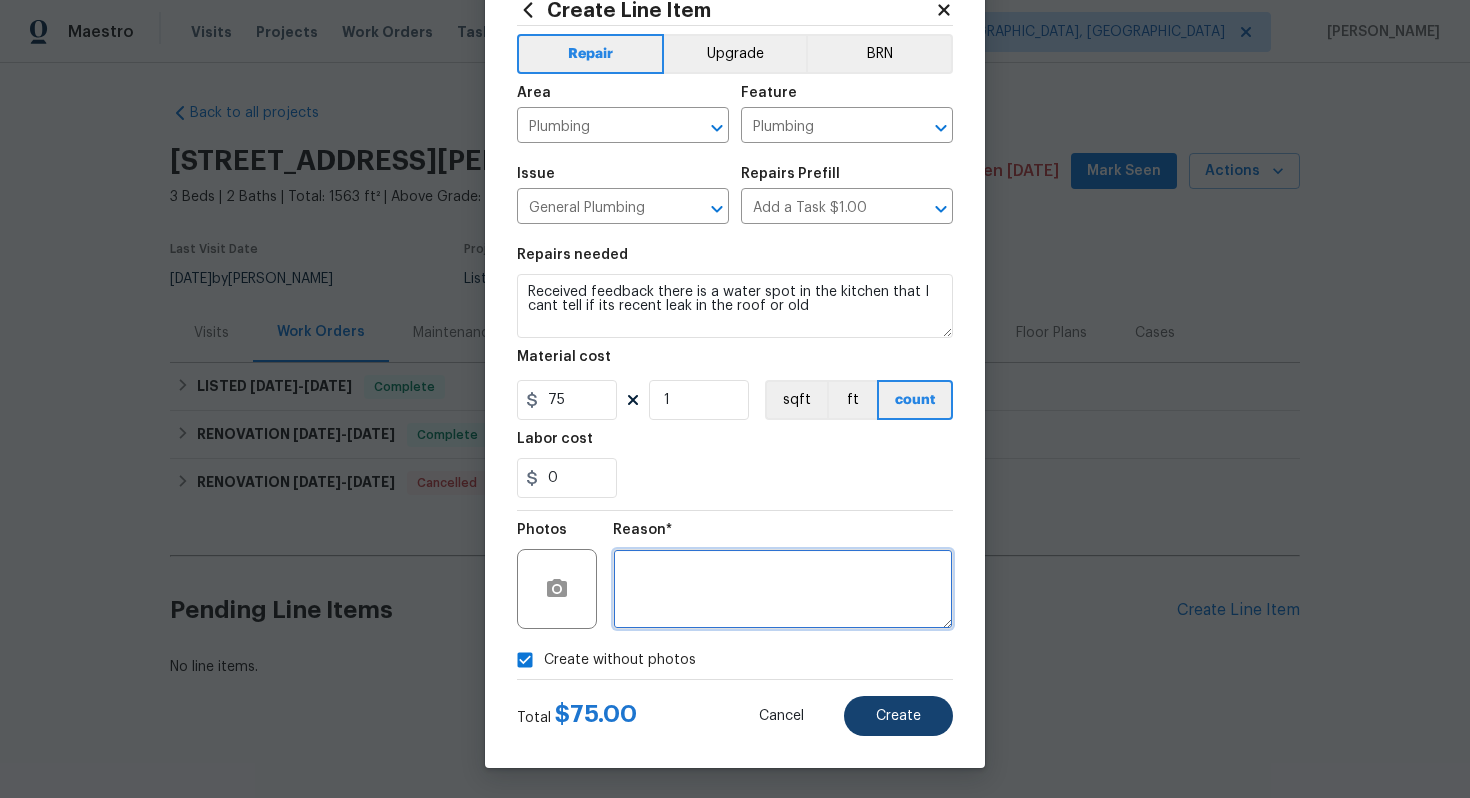 type 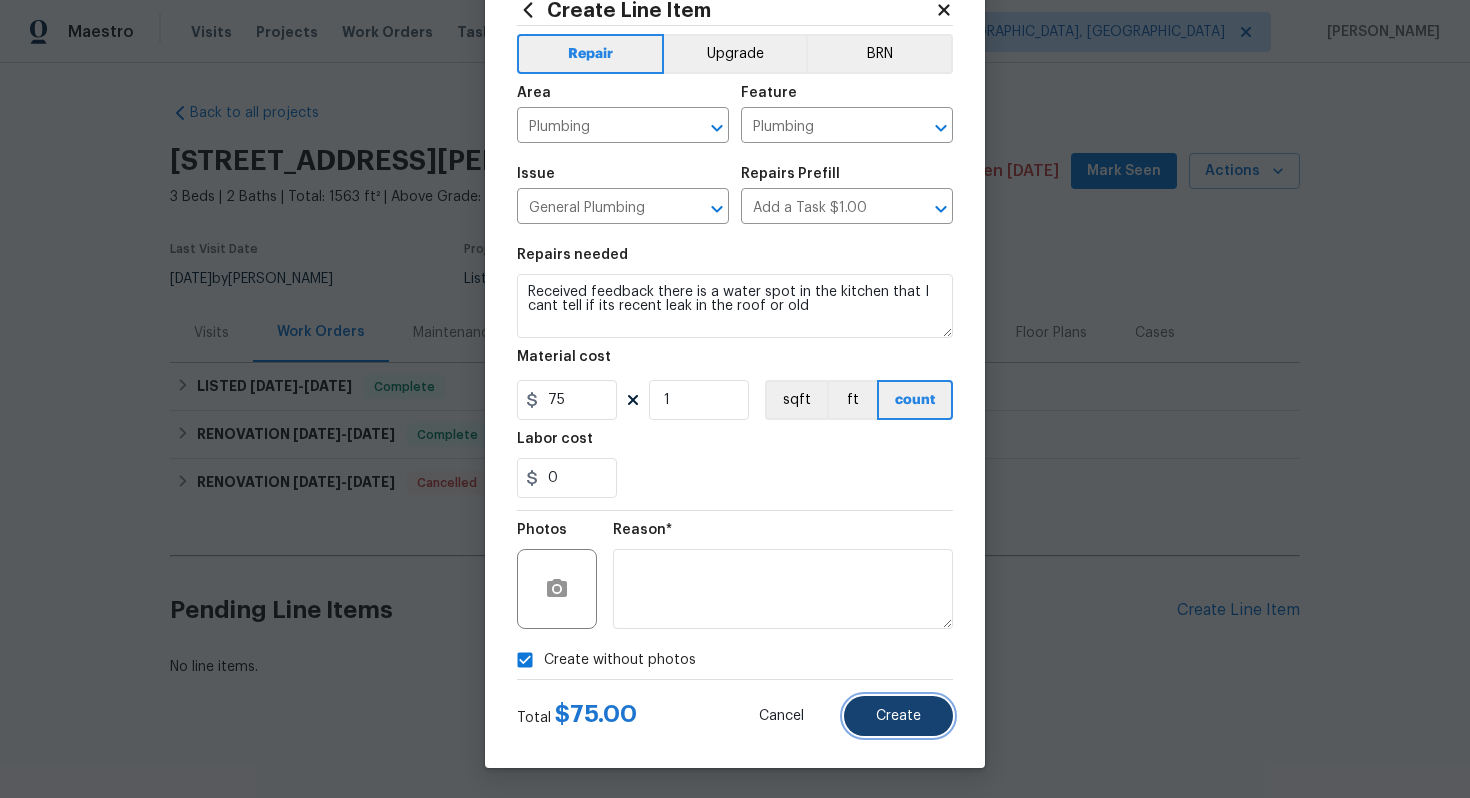 click on "Create" at bounding box center (898, 716) 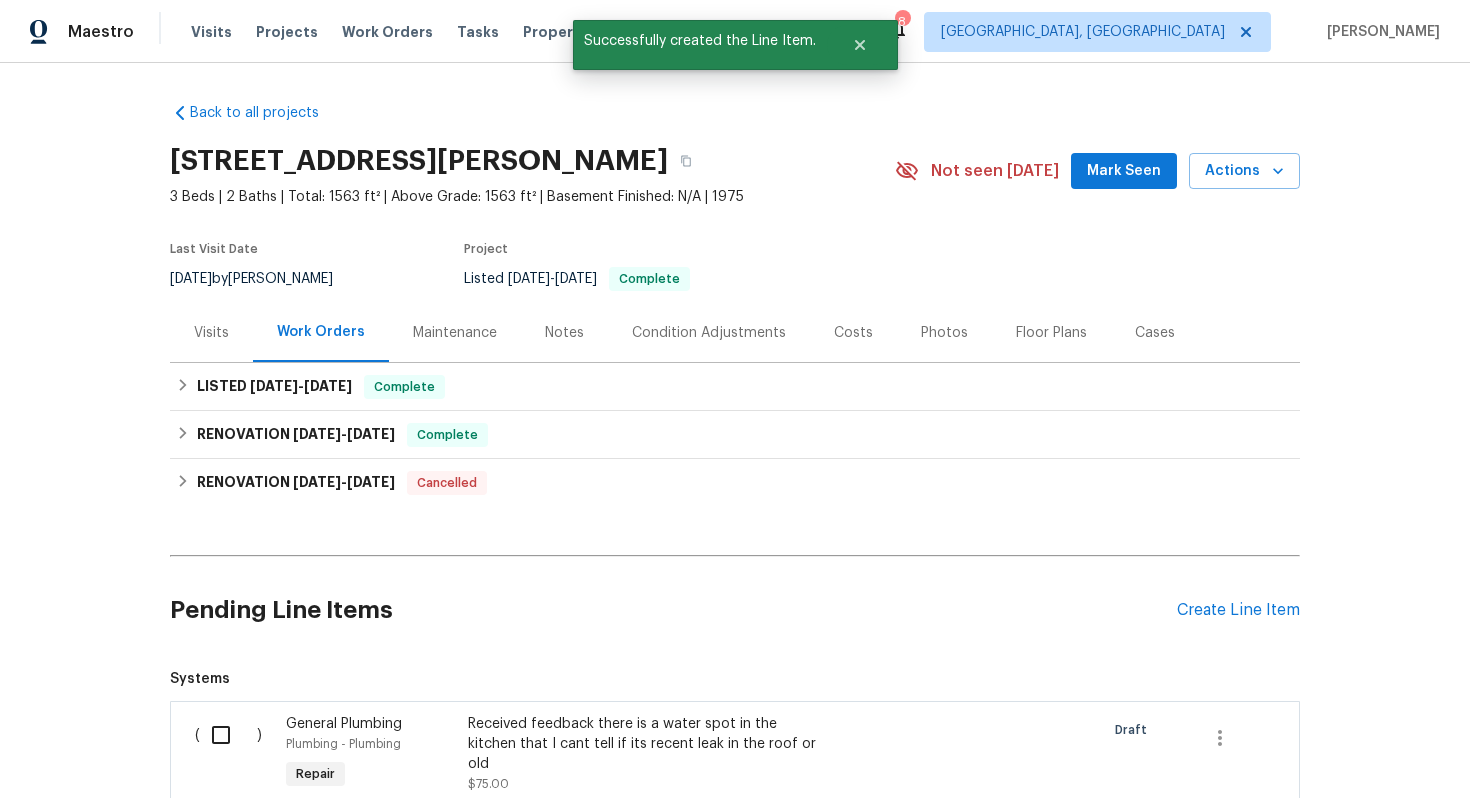 scroll, scrollTop: 243, scrollLeft: 0, axis: vertical 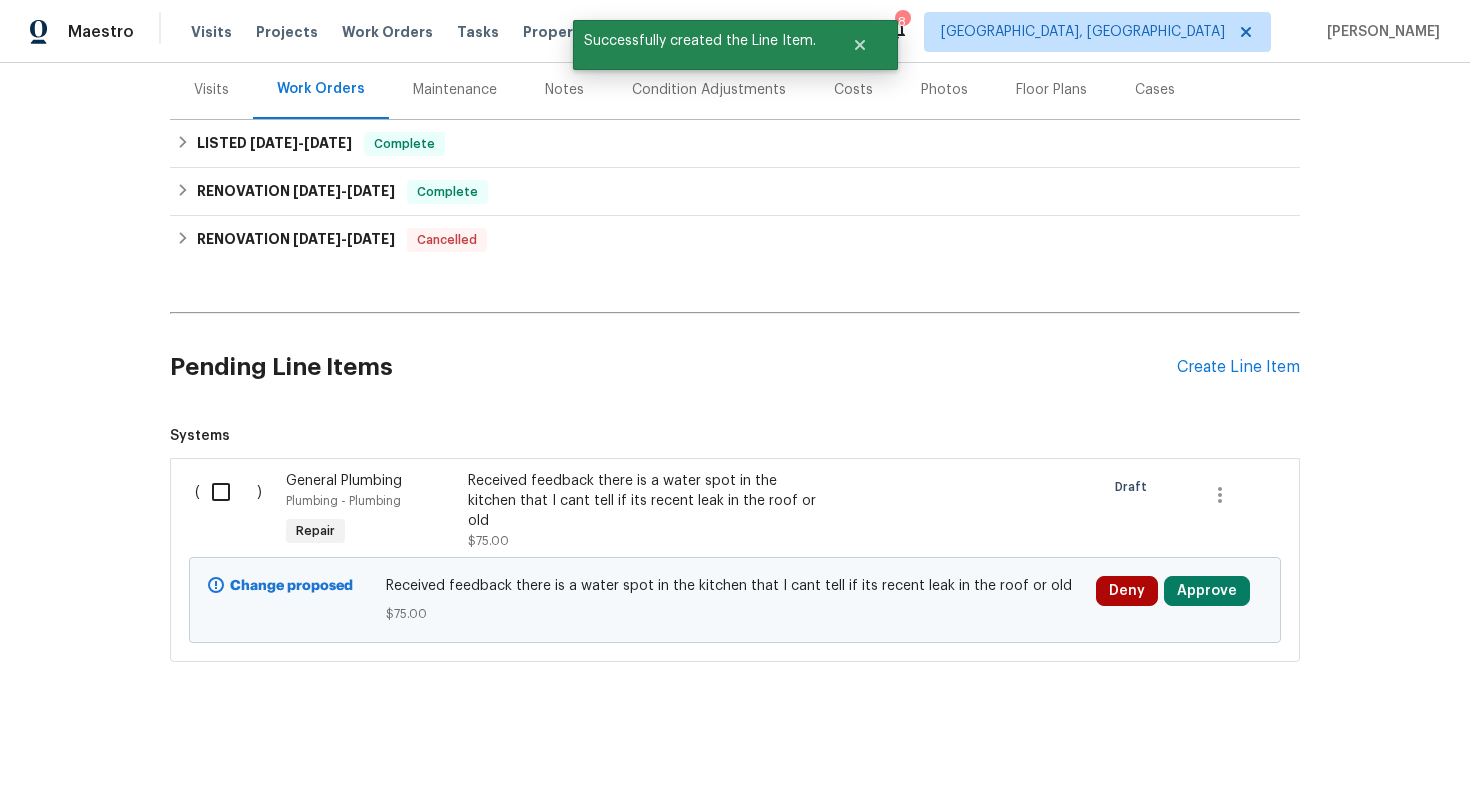 click at bounding box center [228, 492] 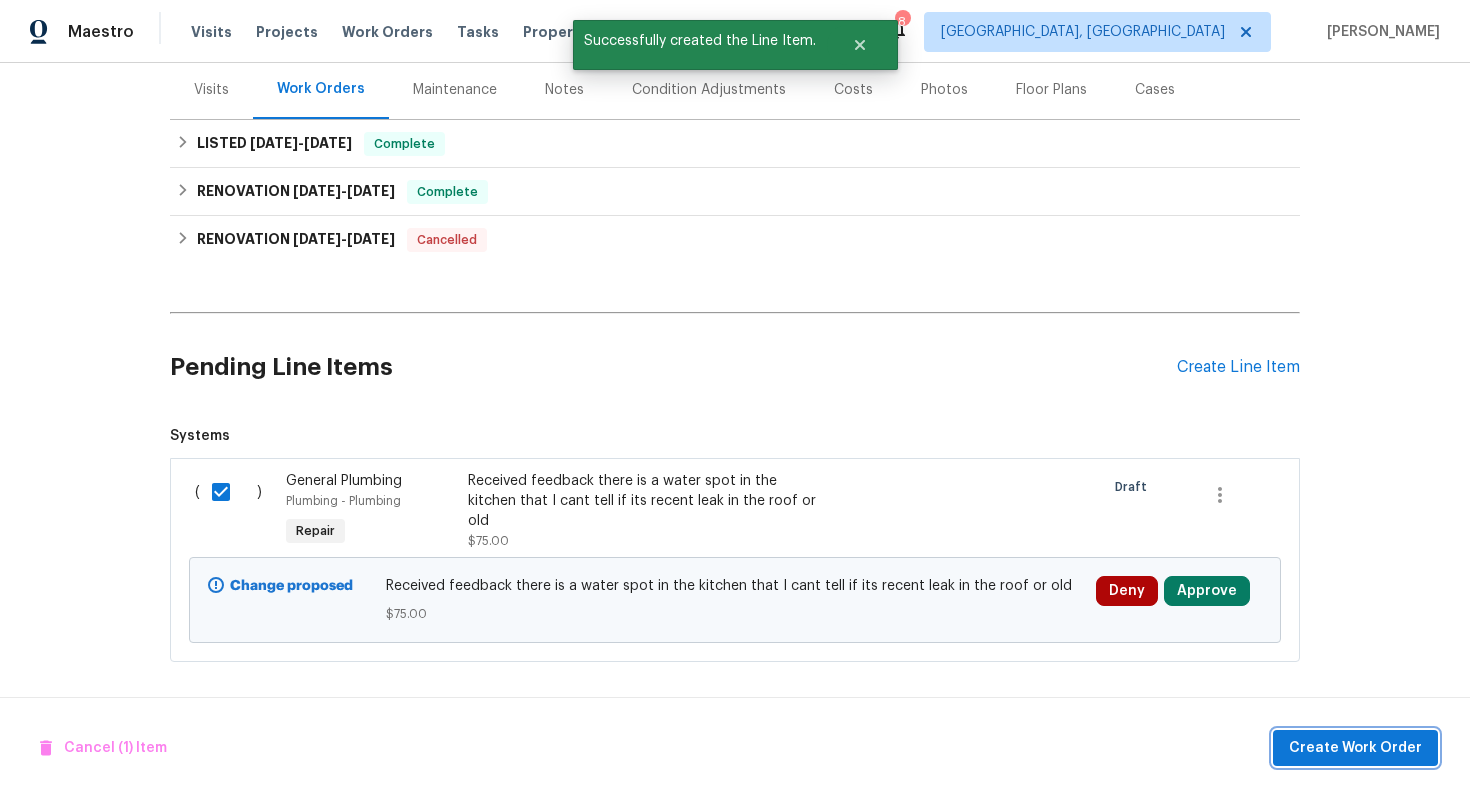 click on "Create Work Order" at bounding box center (1355, 748) 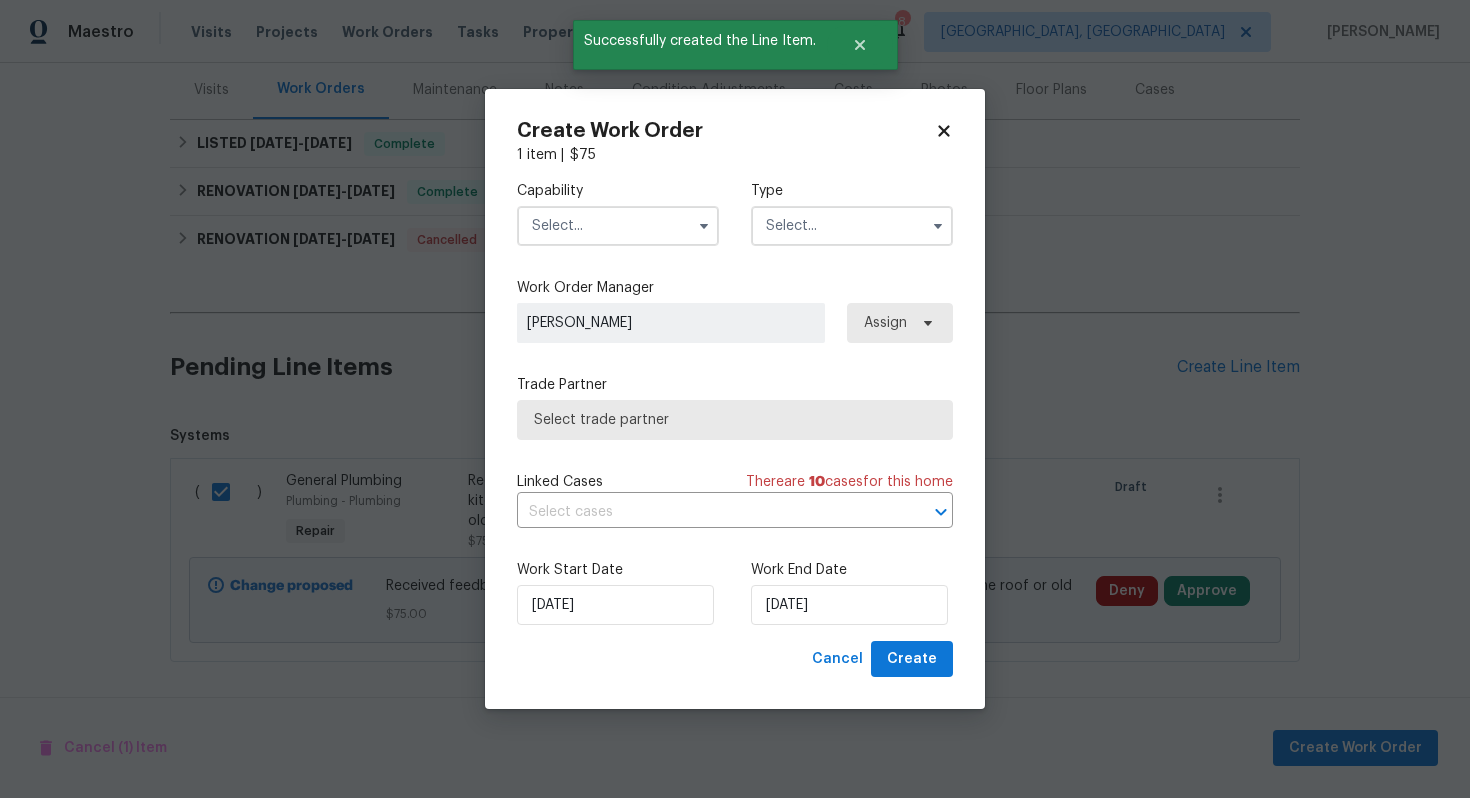 click at bounding box center [618, 226] 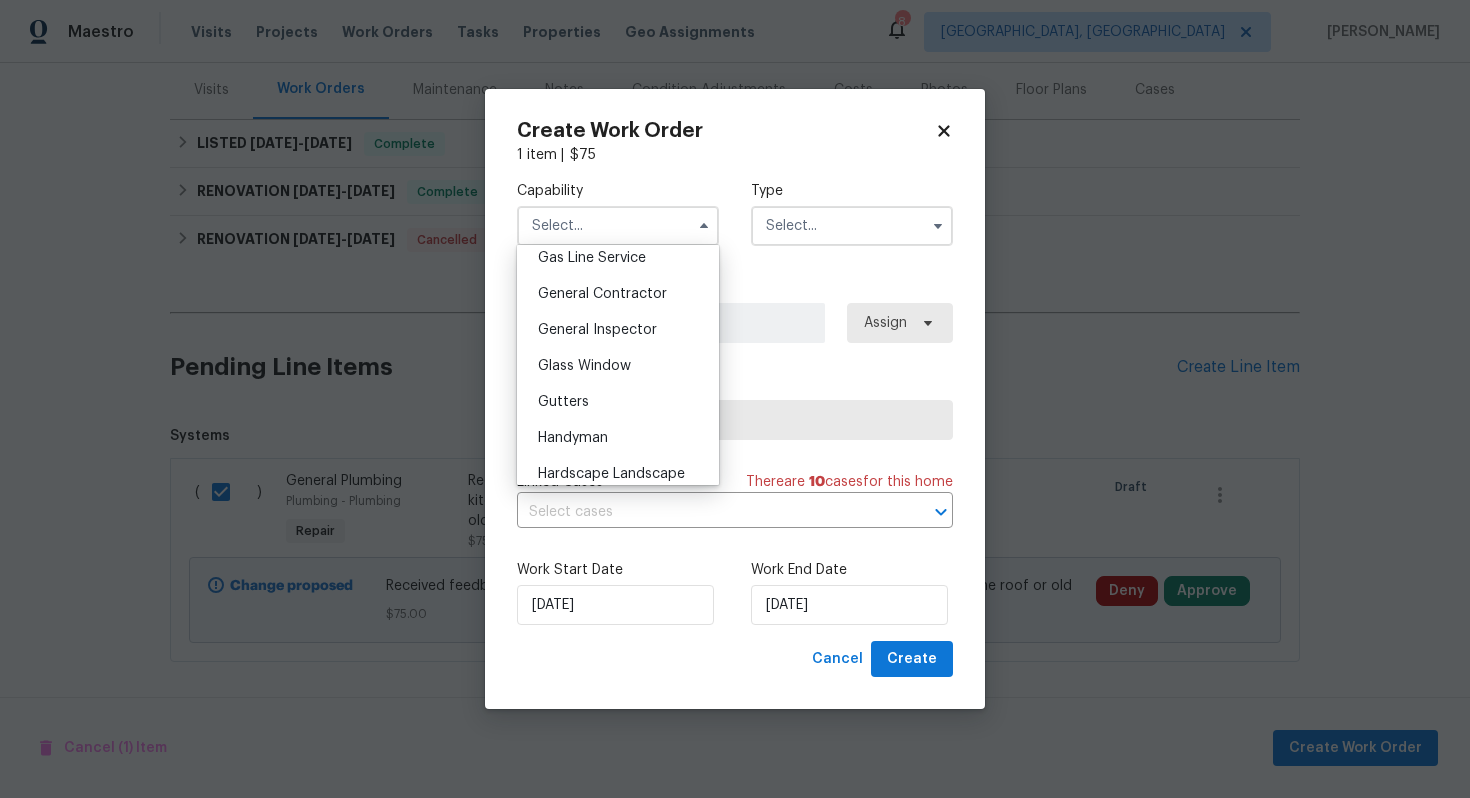 scroll, scrollTop: 971, scrollLeft: 0, axis: vertical 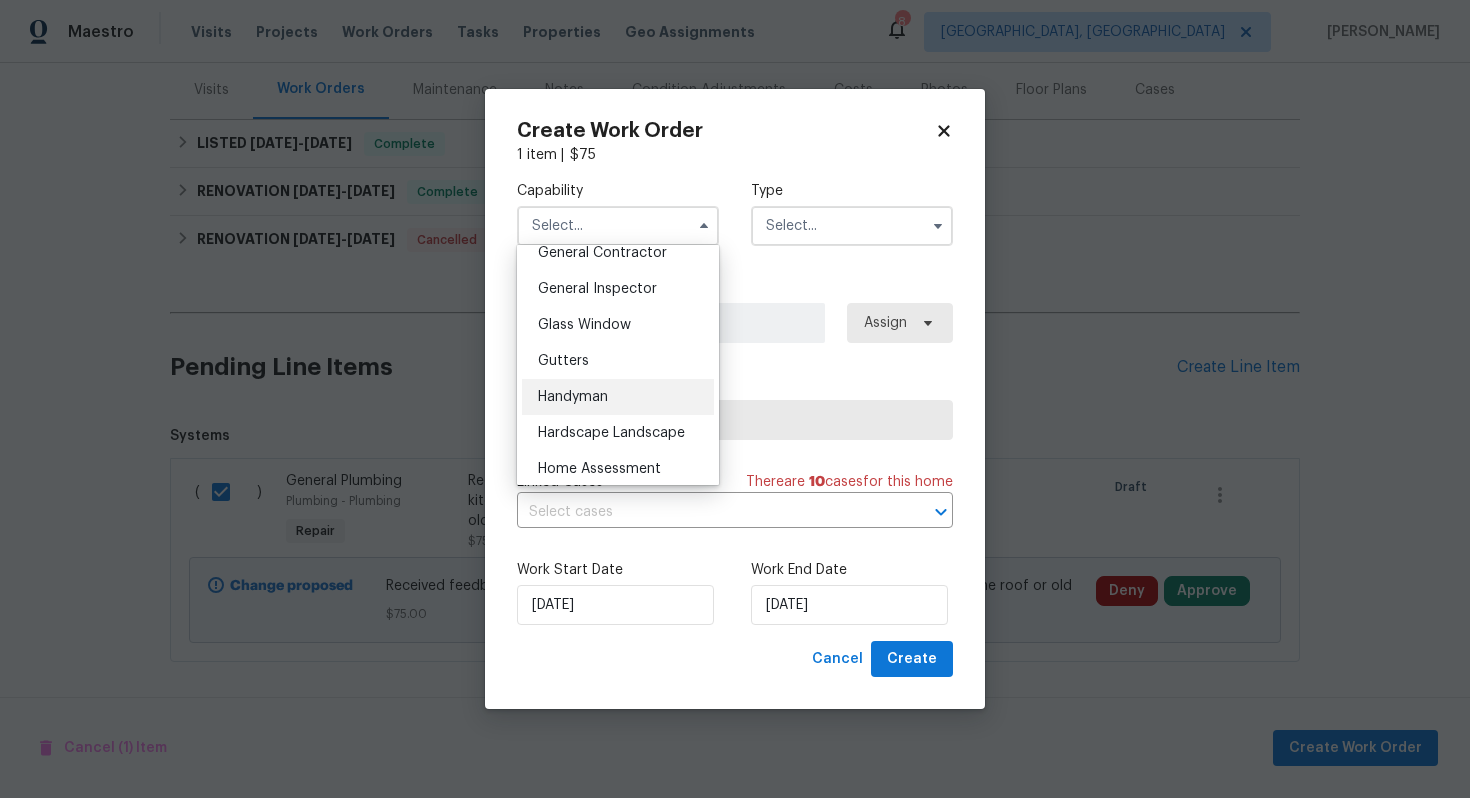 click on "Handyman" at bounding box center [573, 397] 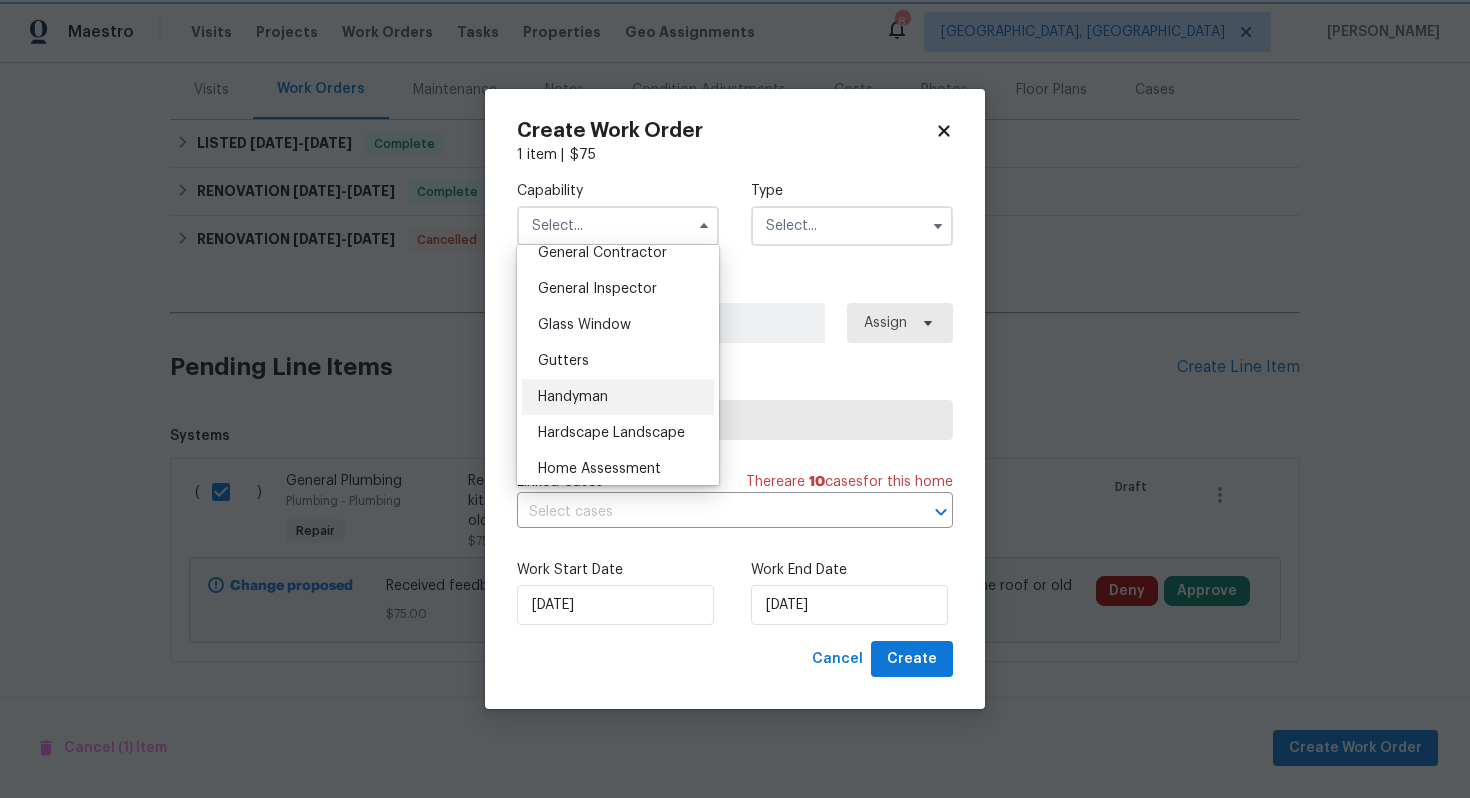 type on "Handyman" 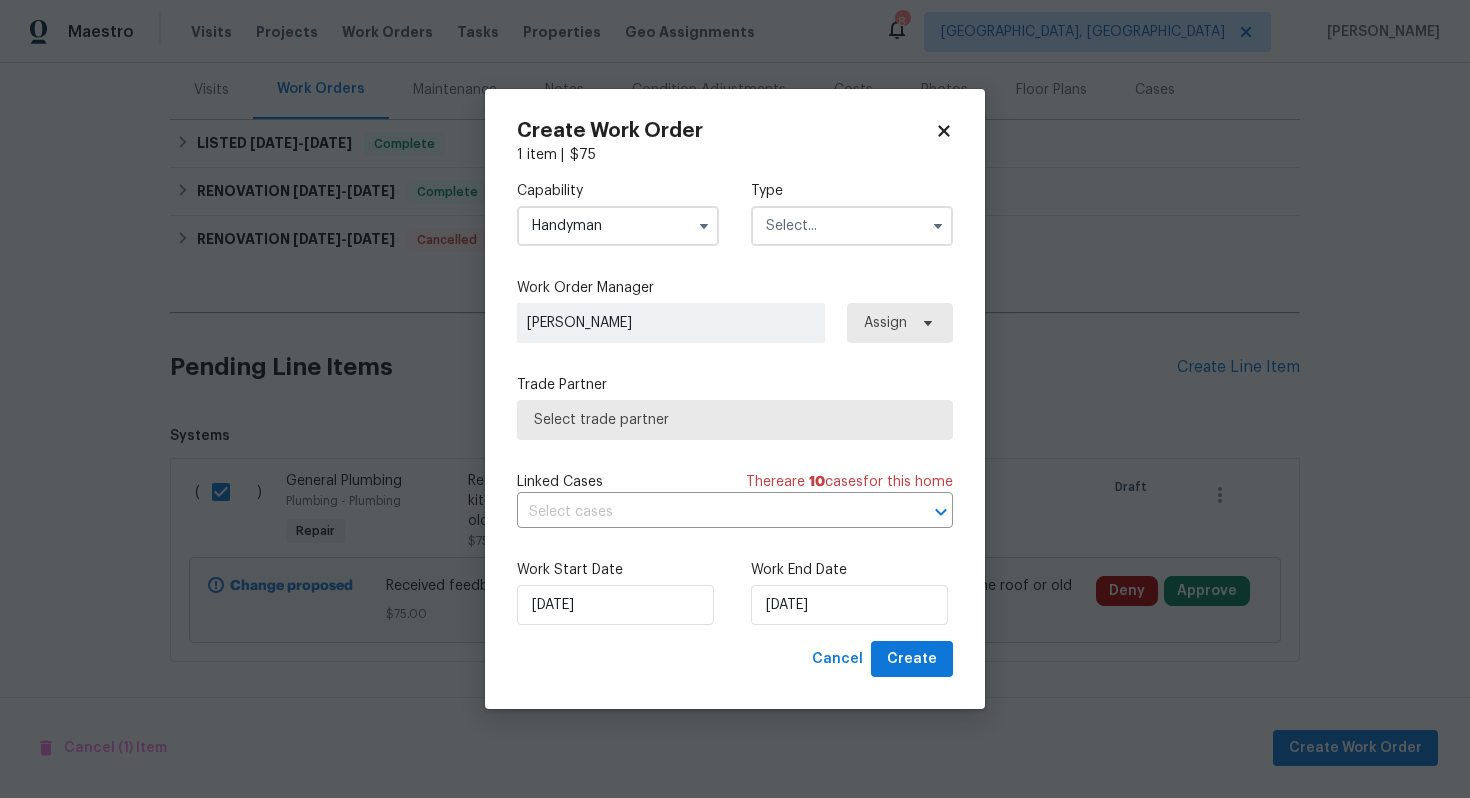 click at bounding box center (852, 226) 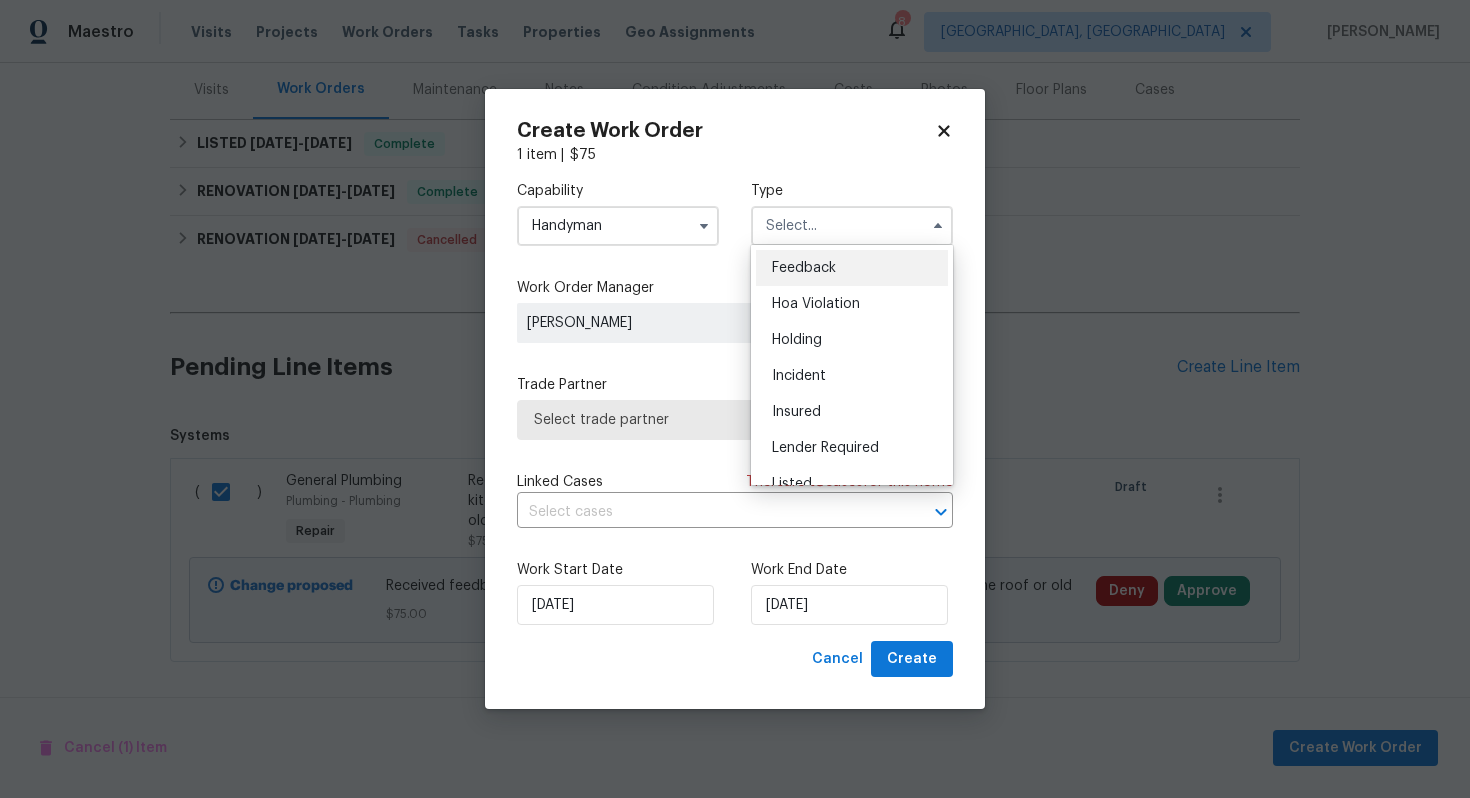 click on "Feedback" at bounding box center [804, 268] 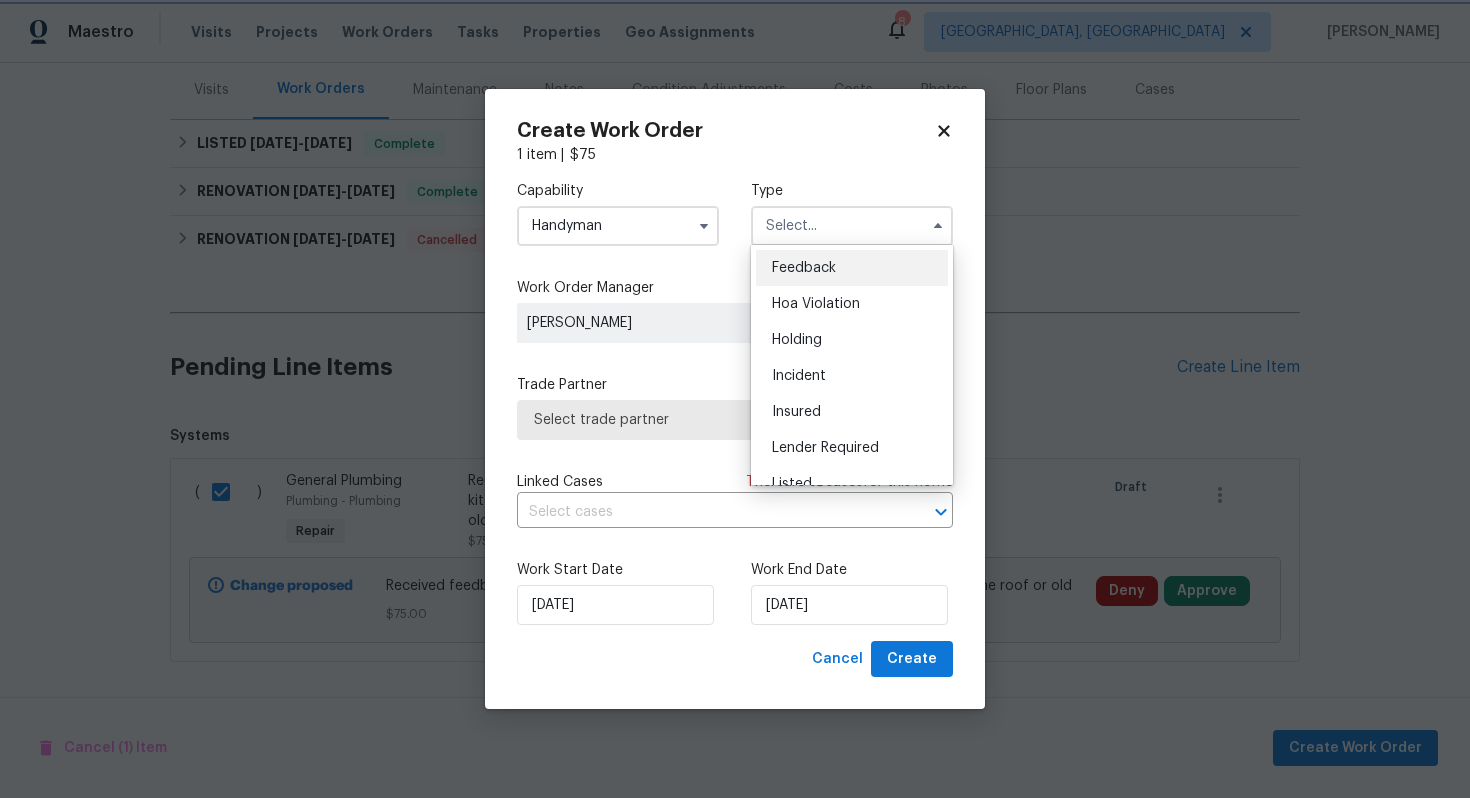 type on "Feedback" 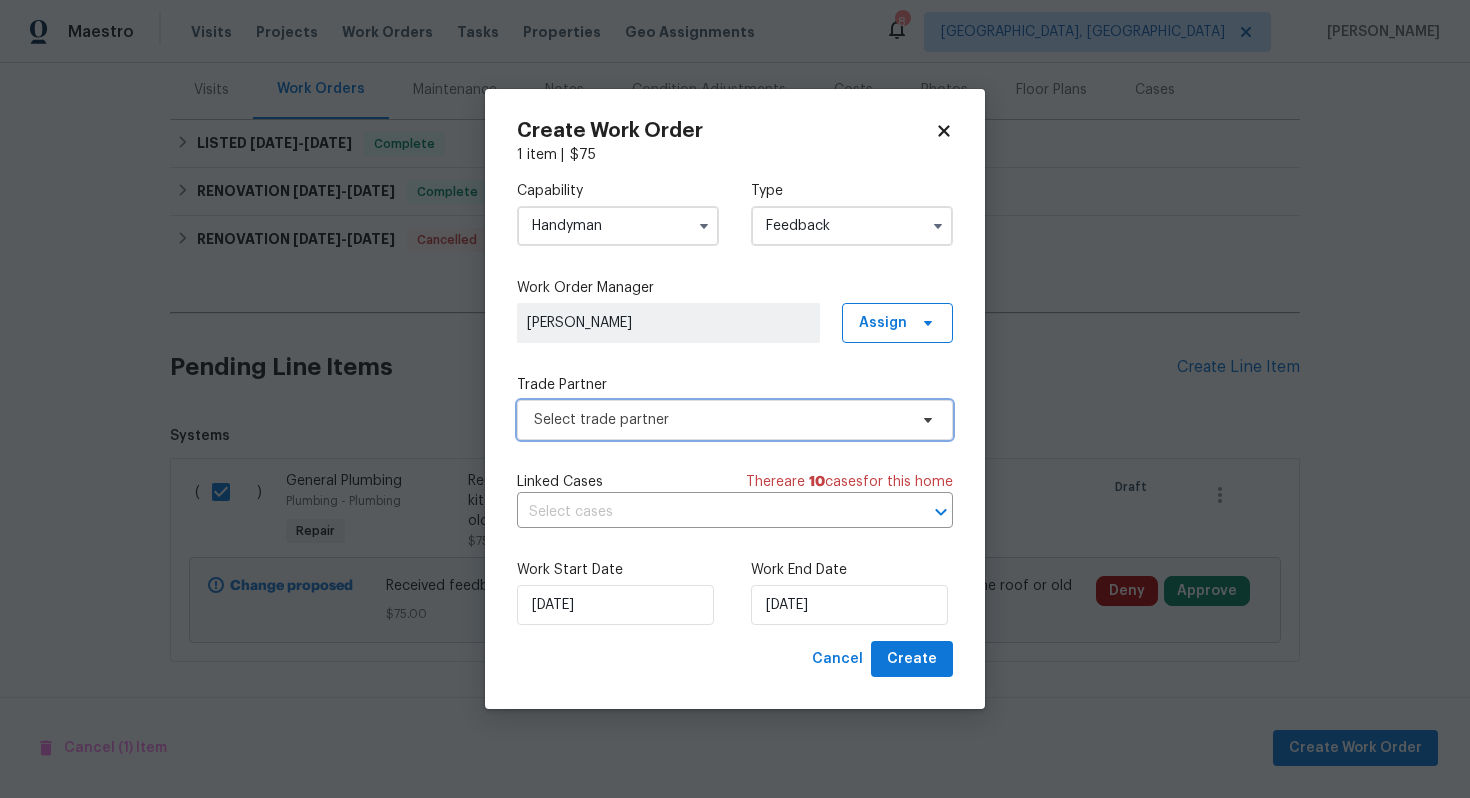 click on "Select trade partner" at bounding box center [720, 420] 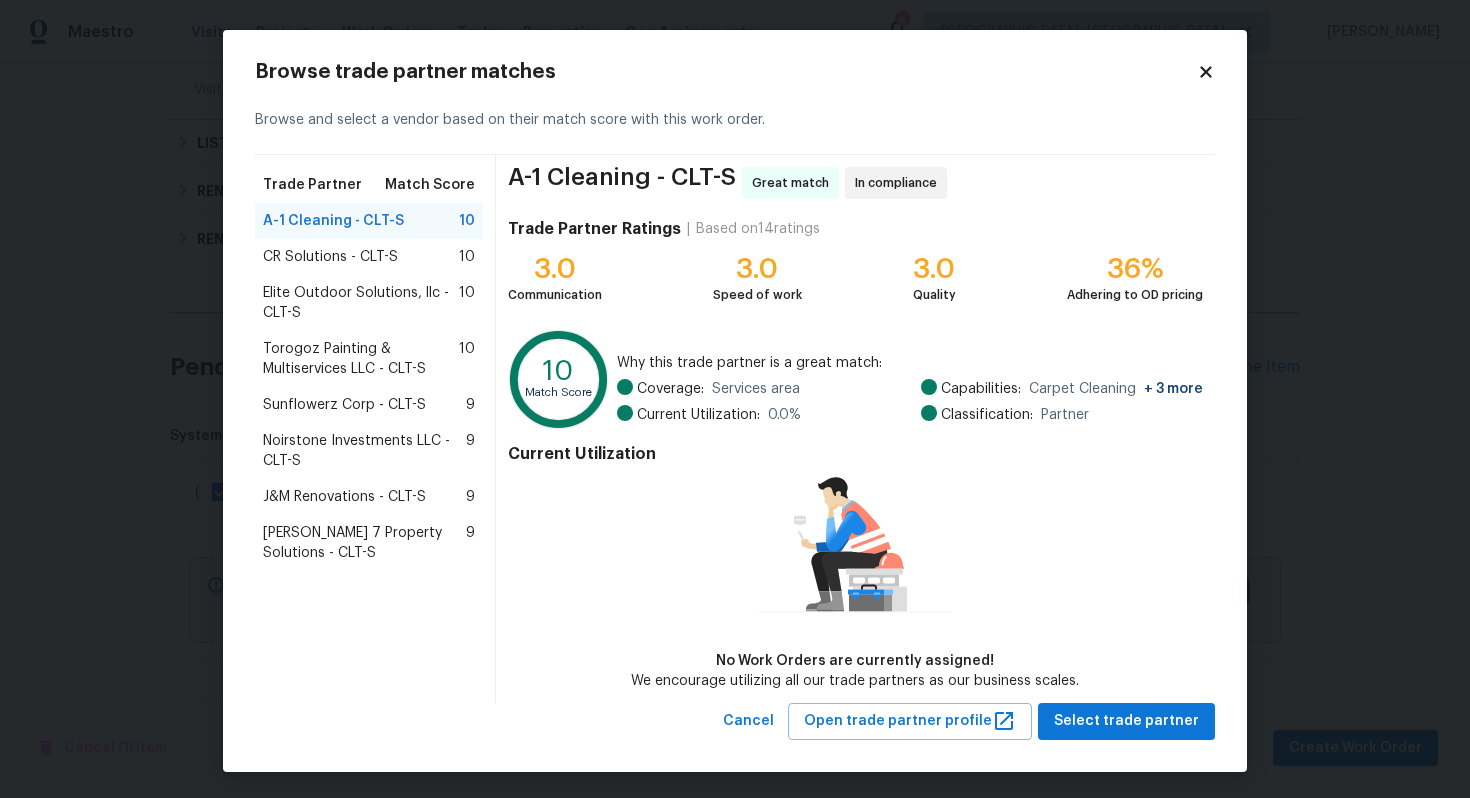 click on "Elite Outdoor Solutions, llc - CLT-S" at bounding box center (361, 303) 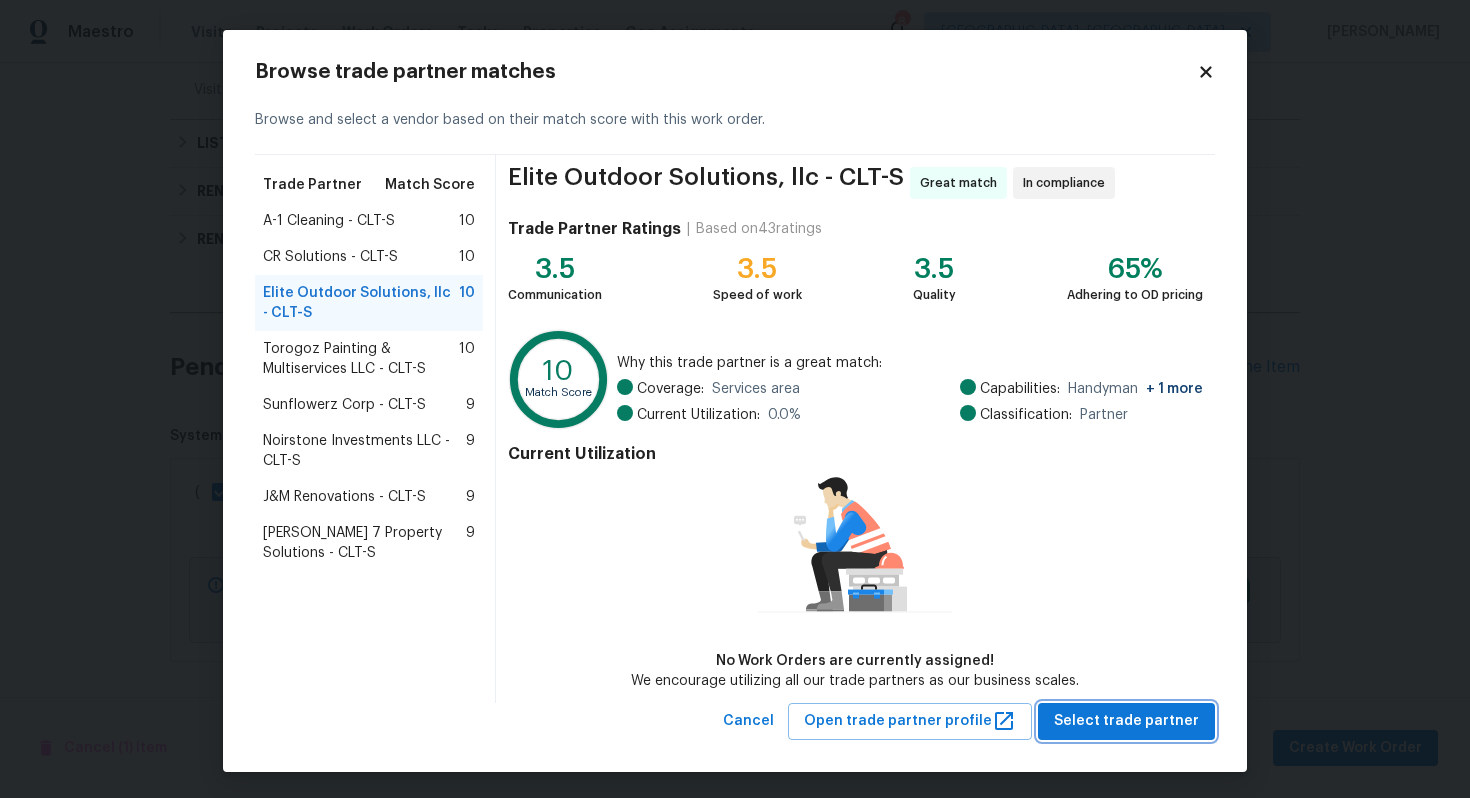 click on "Select trade partner" at bounding box center (1126, 721) 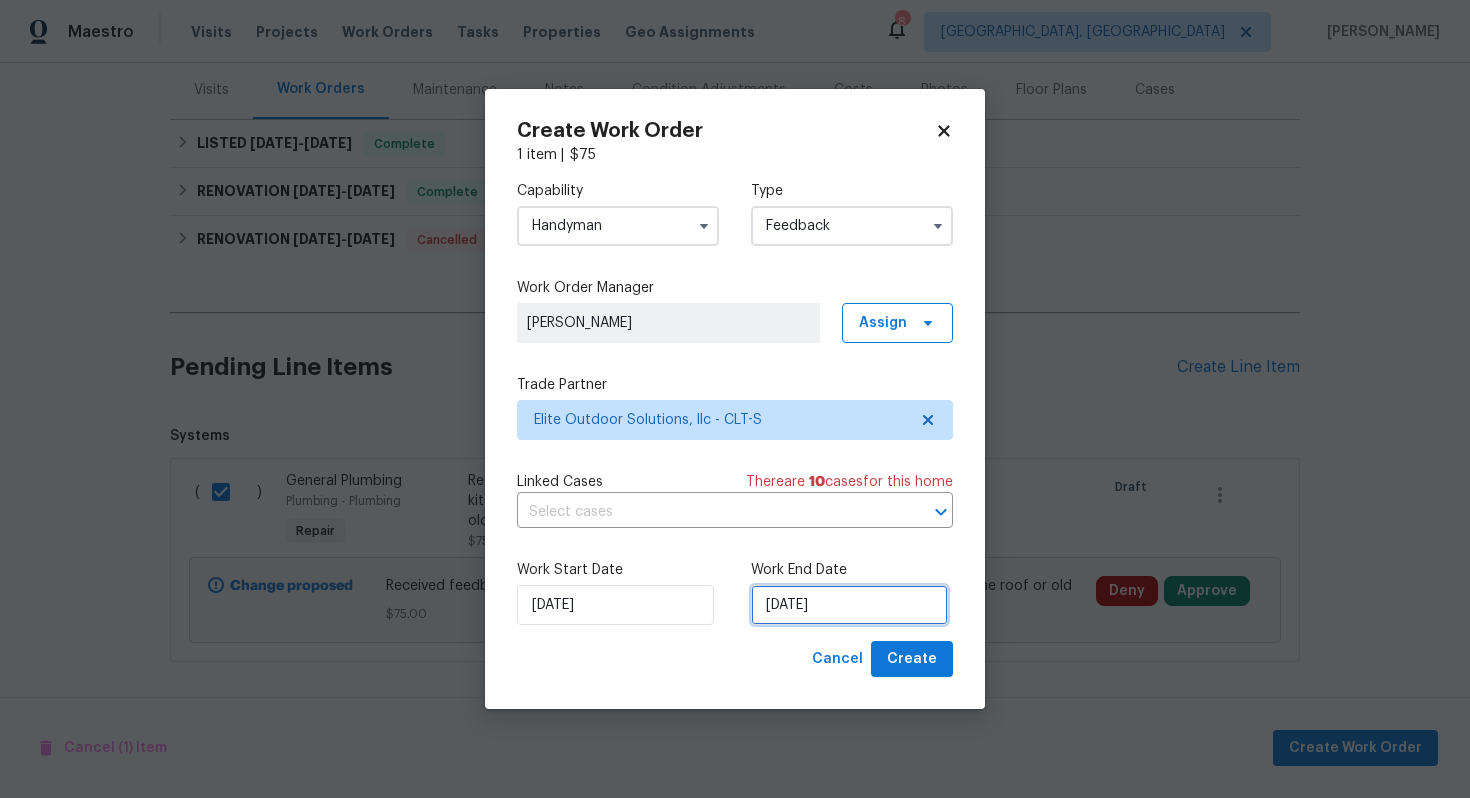 click on "[DATE]" at bounding box center (849, 605) 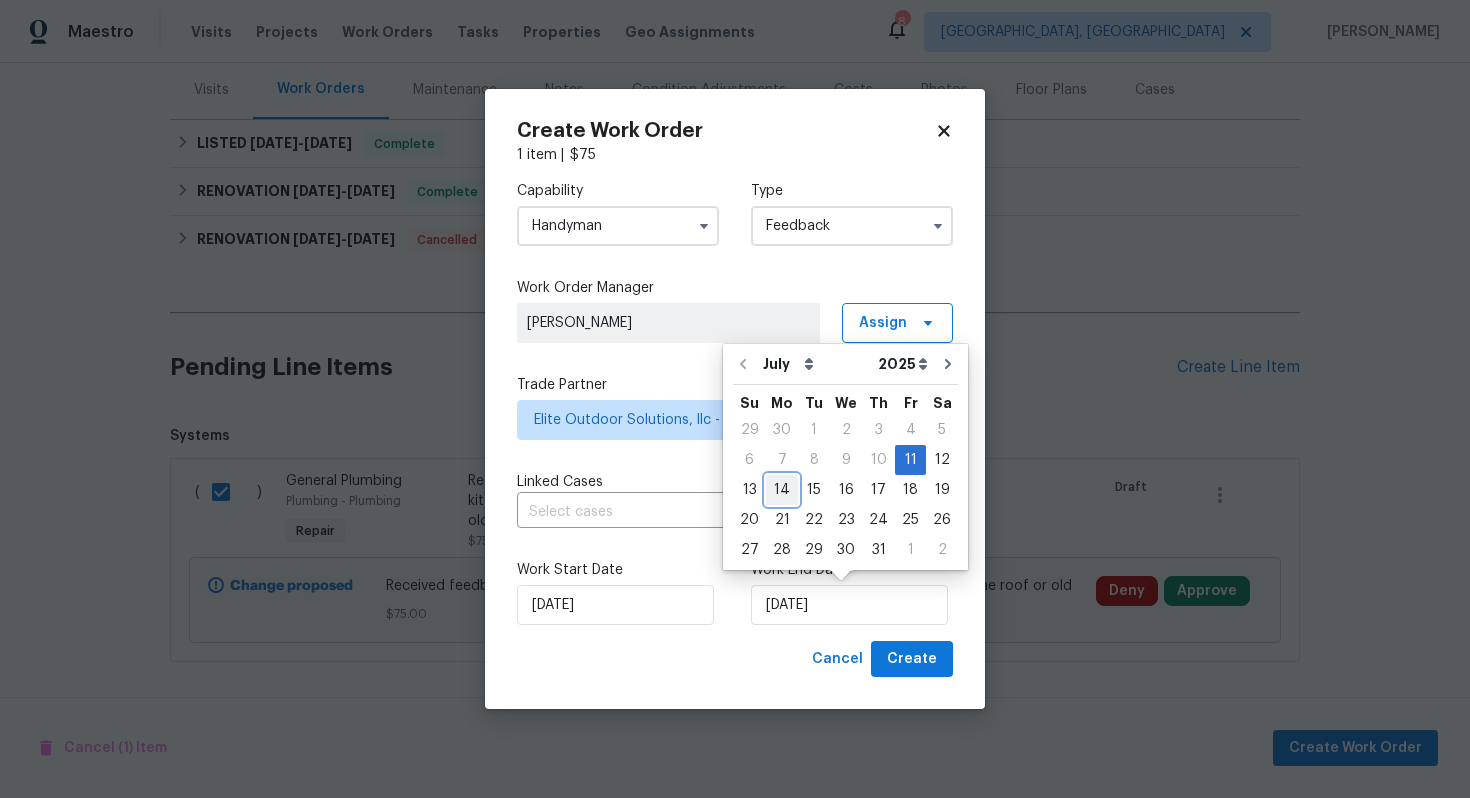 click on "14" at bounding box center [782, 490] 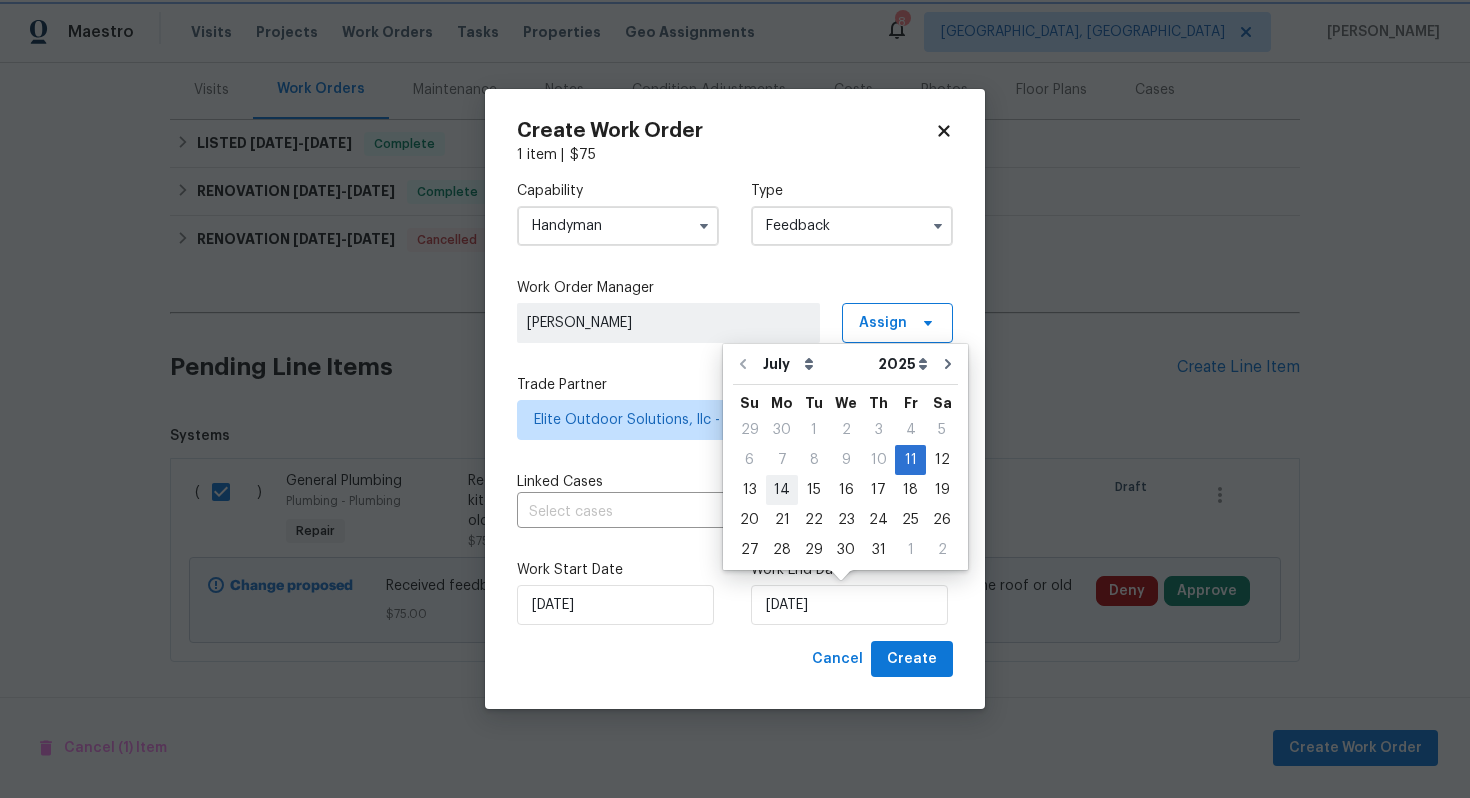 type on "[DATE]" 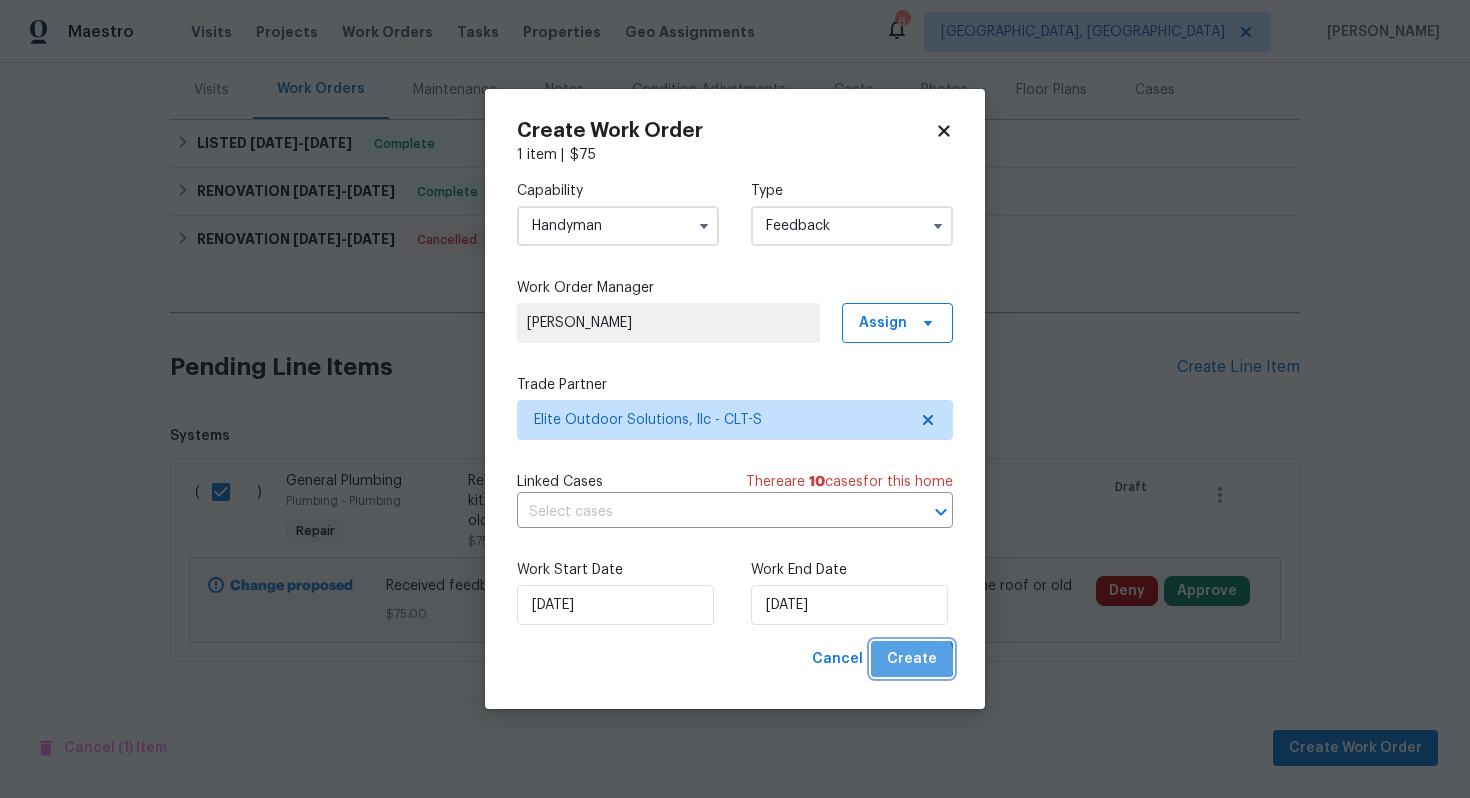 click on "Create" at bounding box center [912, 659] 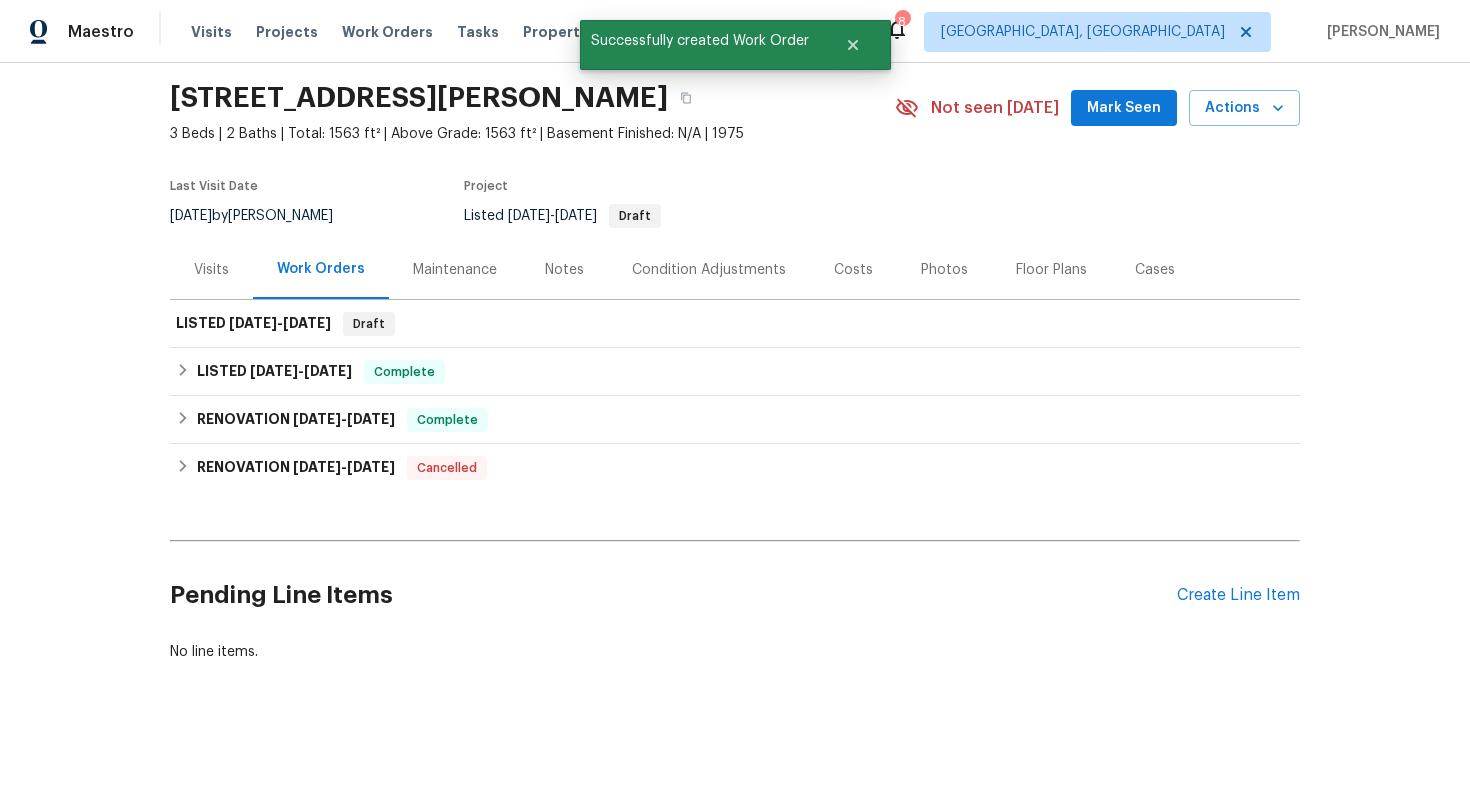 scroll, scrollTop: 0, scrollLeft: 0, axis: both 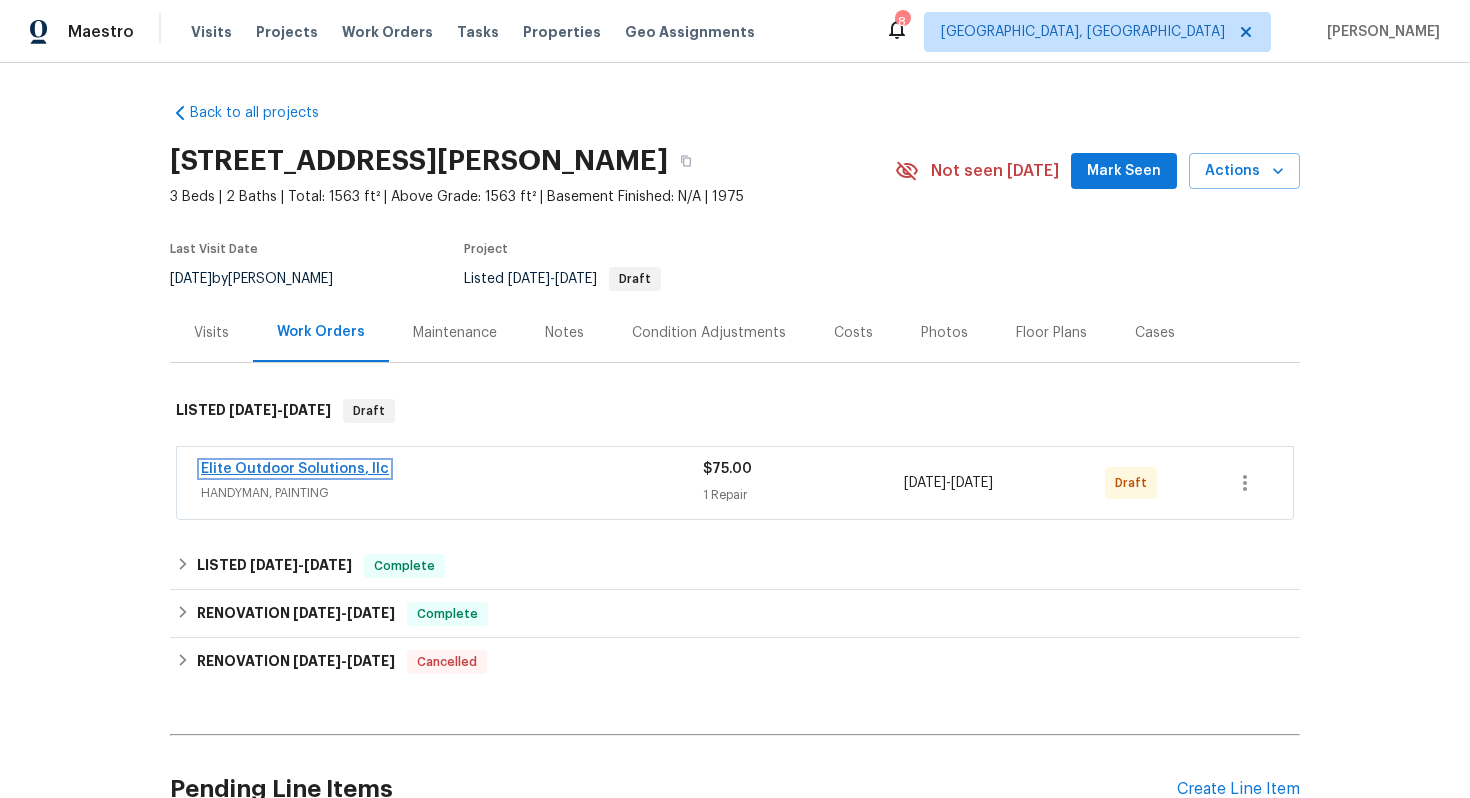 click on "Elite Outdoor Solutions, llc" at bounding box center (295, 469) 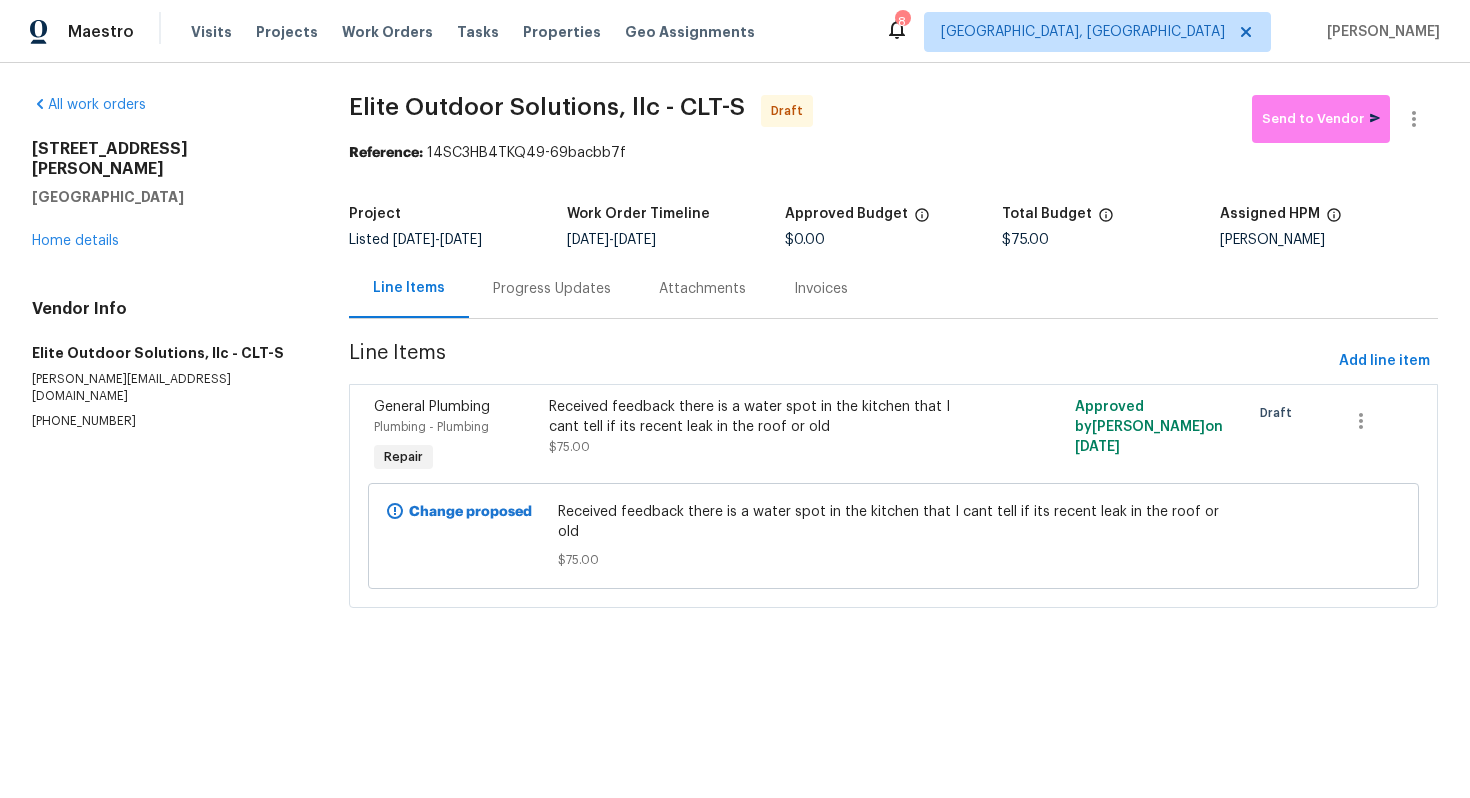click on "Progress Updates" at bounding box center (552, 289) 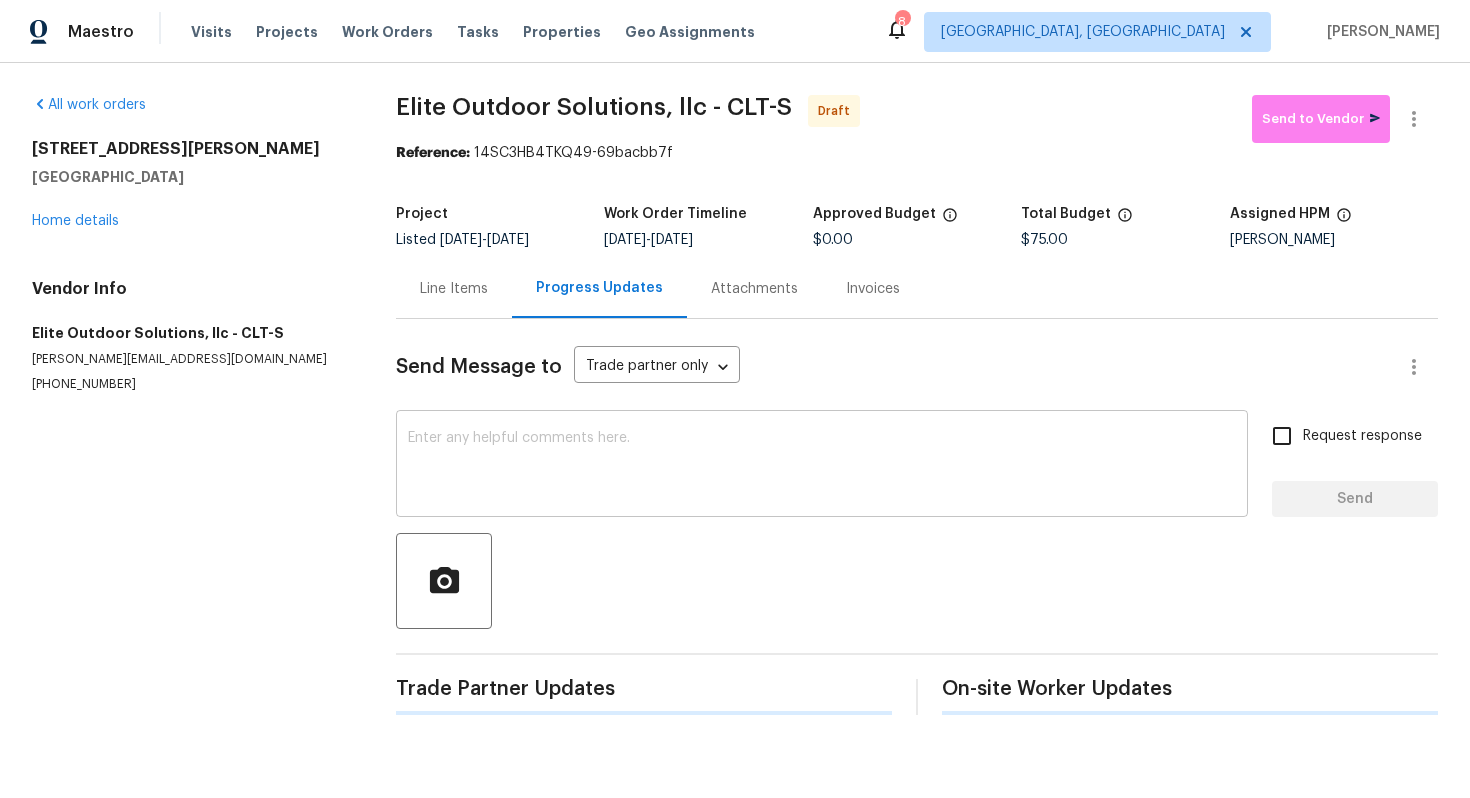 click at bounding box center [822, 466] 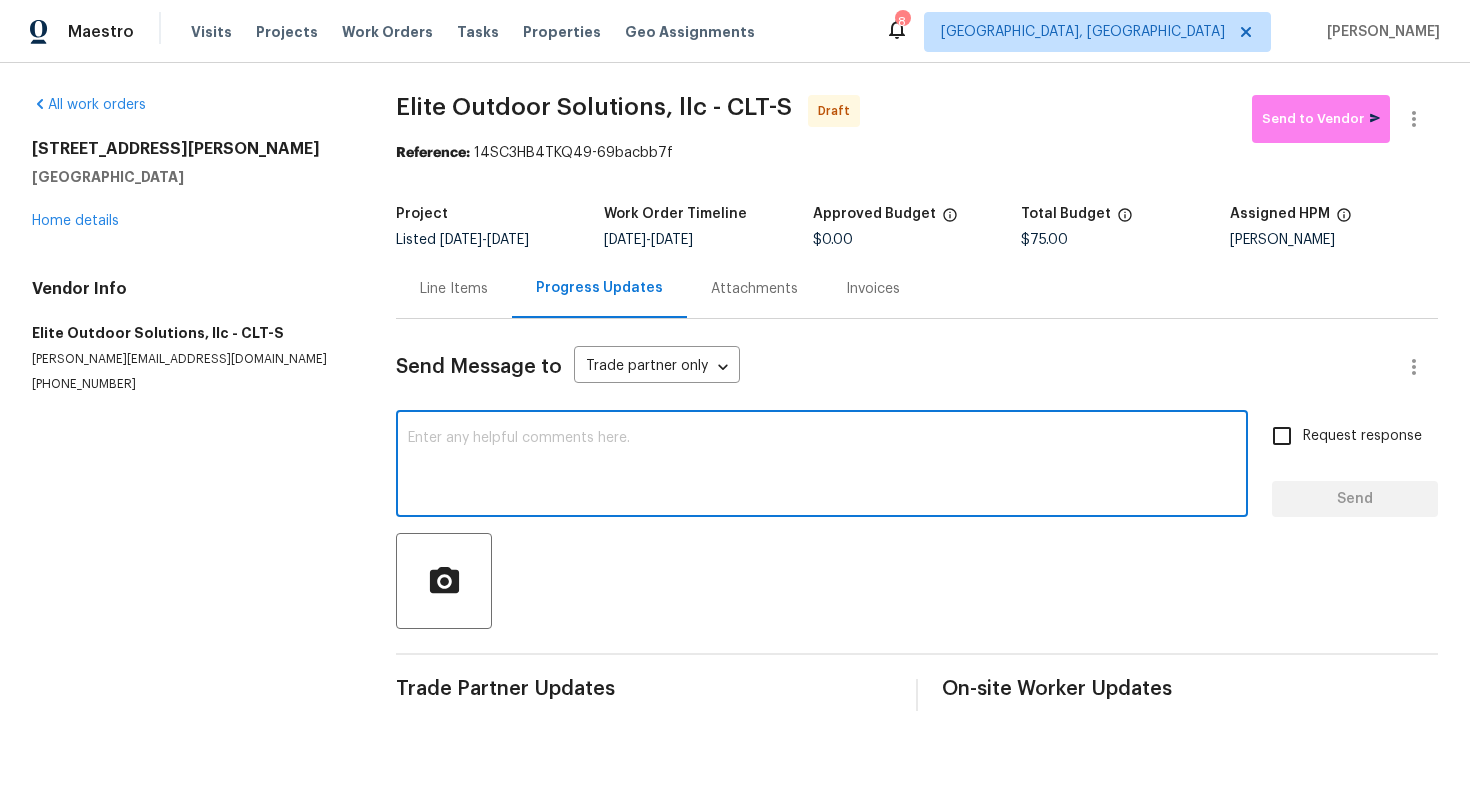 click at bounding box center [822, 466] 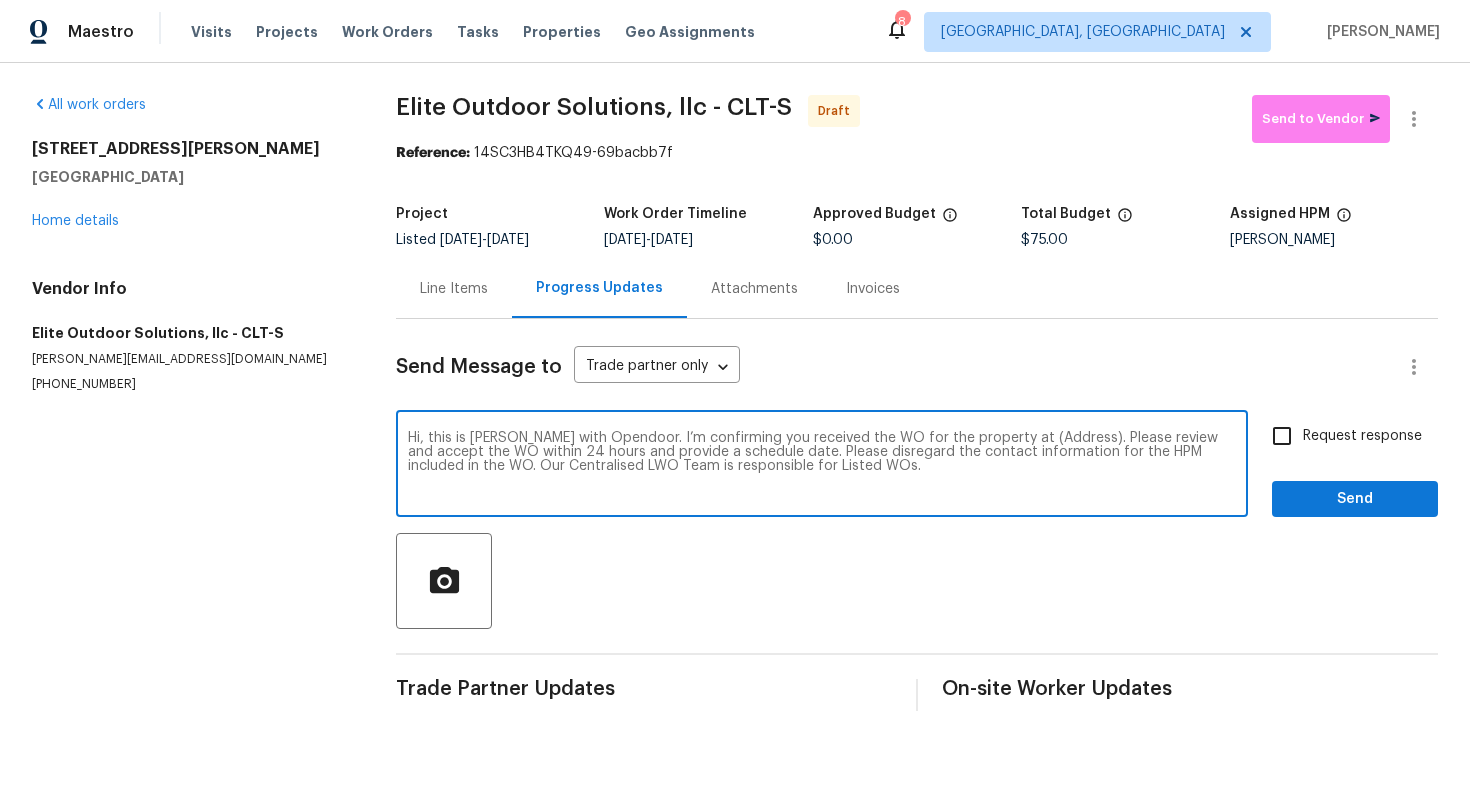 drag, startPoint x: 1048, startPoint y: 442, endPoint x: 987, endPoint y: 437, distance: 61.204575 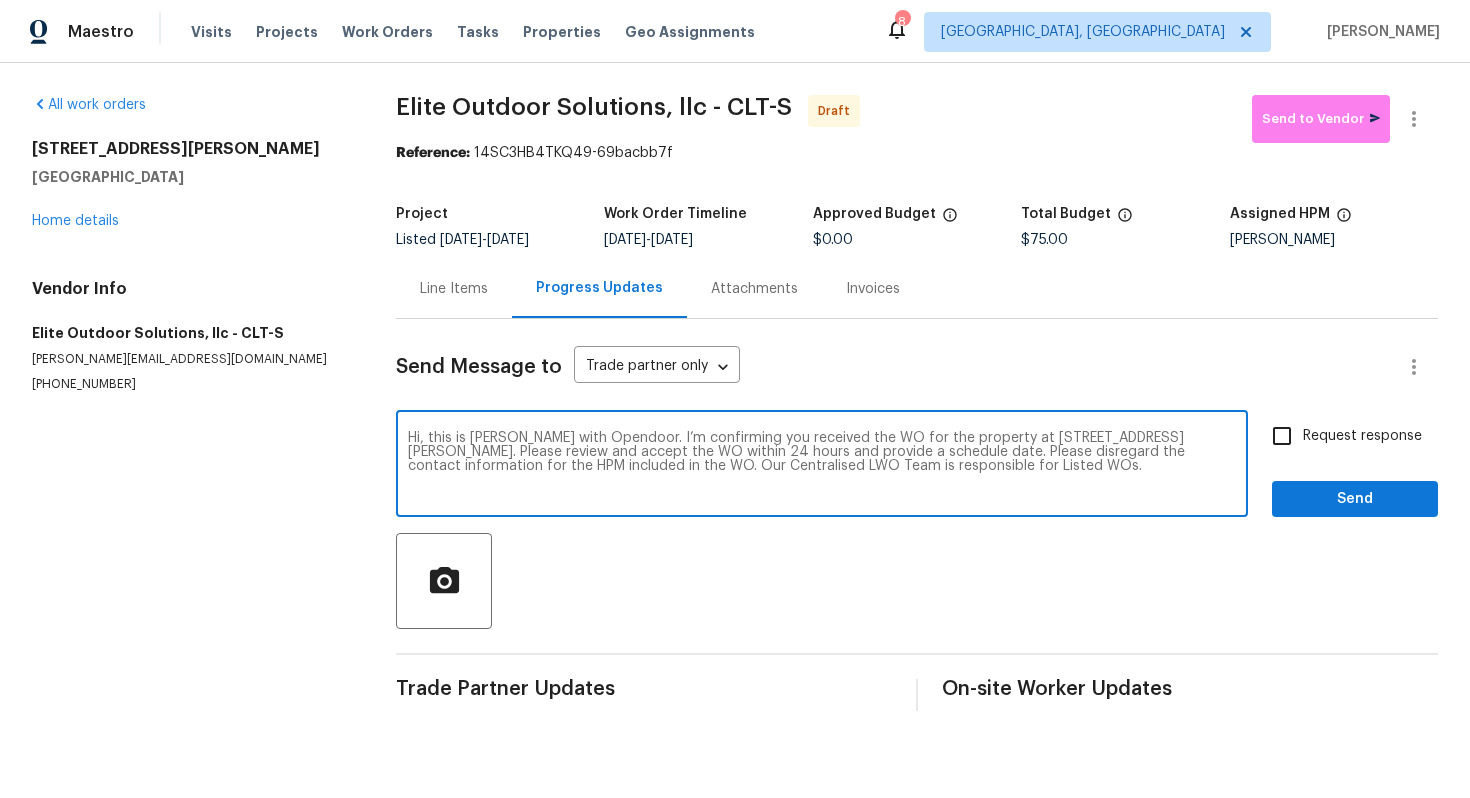 type on "Hi, this is Arvind with Opendoor. I’m confirming you received the WO for the property at 132 Windy Hill Rd, Statesville, NC 28625. Please review and accept the WO within 24 hours and provide a schedule date. Please disregard the contact information for the HPM included in the WO. Our Centralised LWO Team is responsible for Listed WOs." 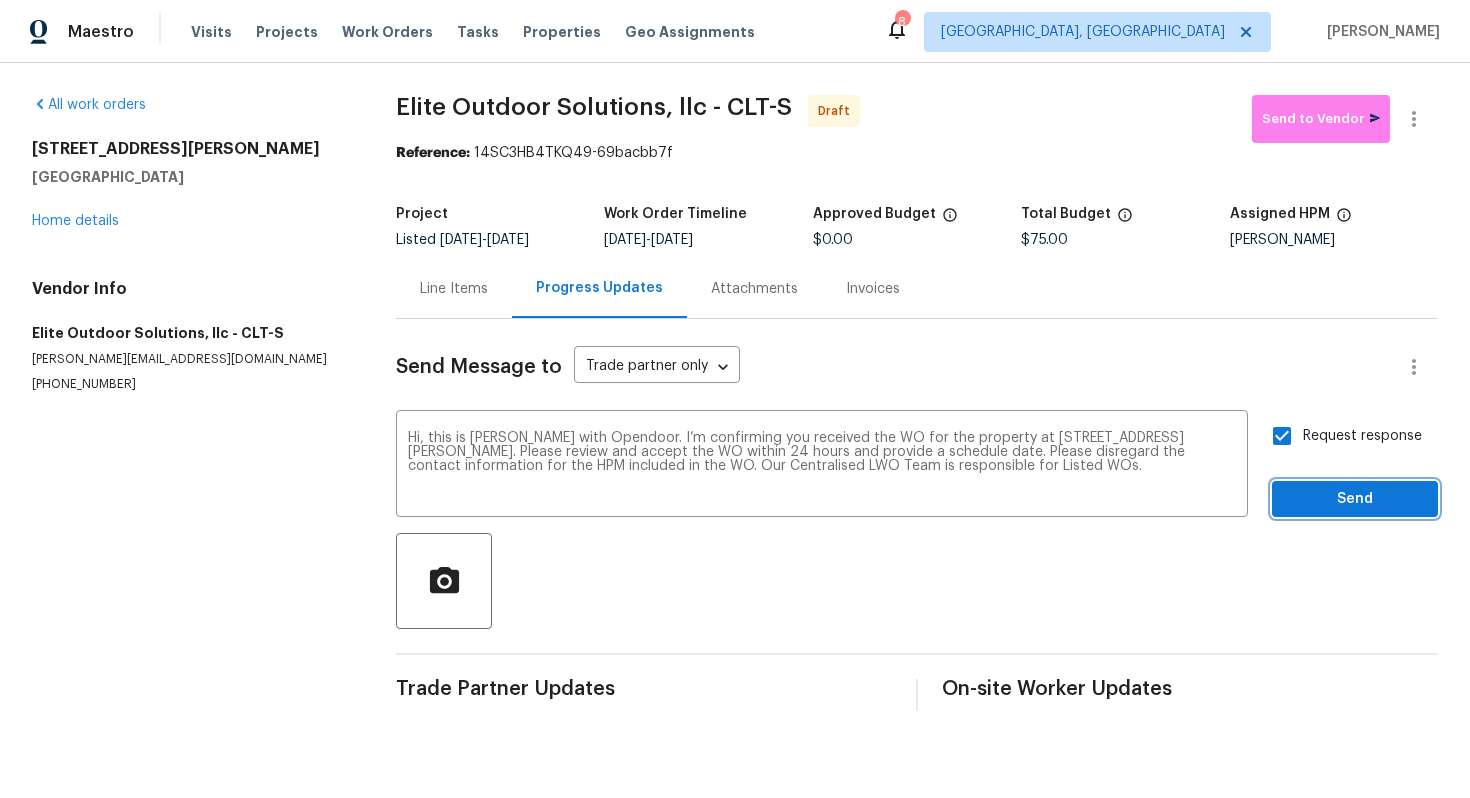 click on "Send" at bounding box center (1355, 499) 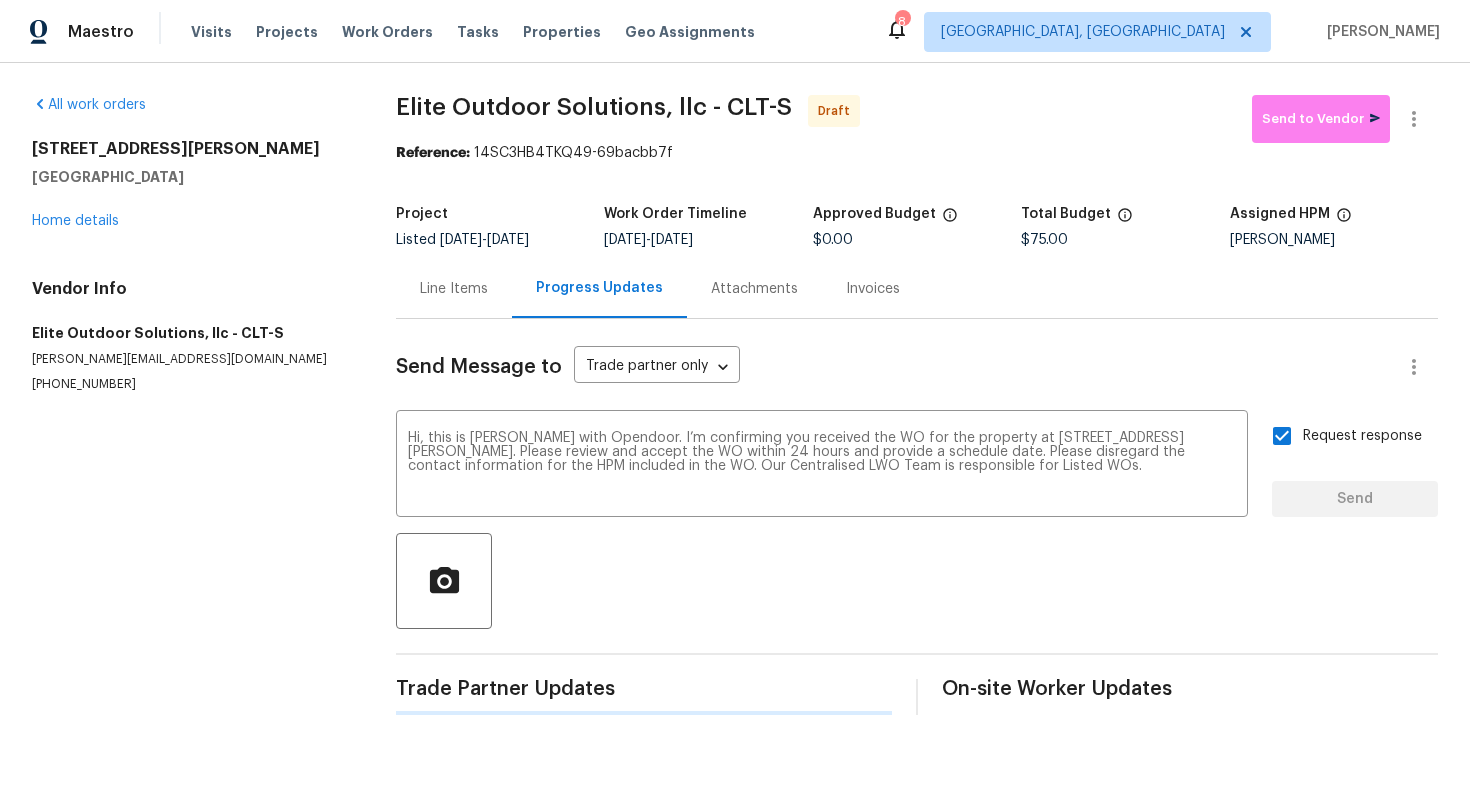 type 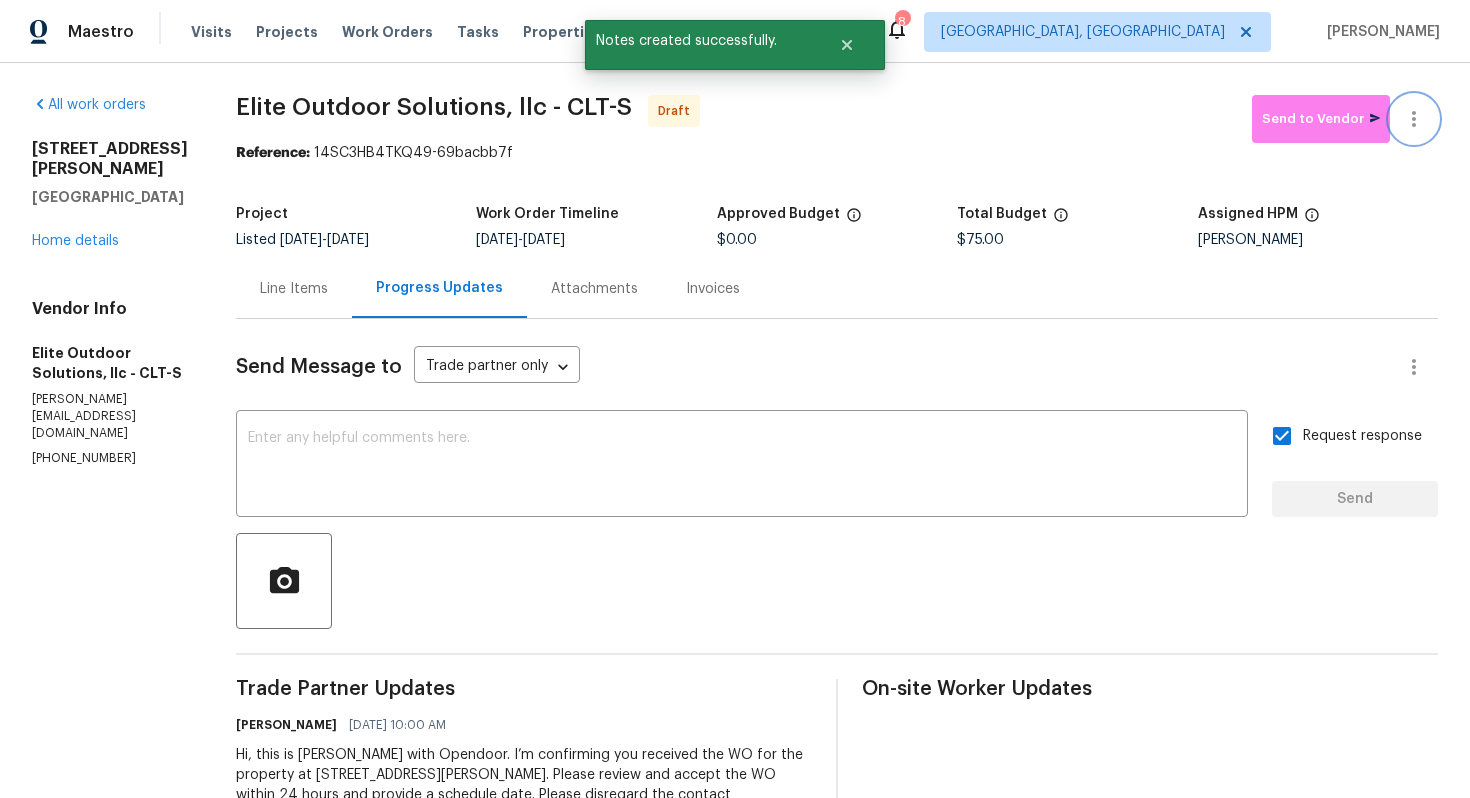 click 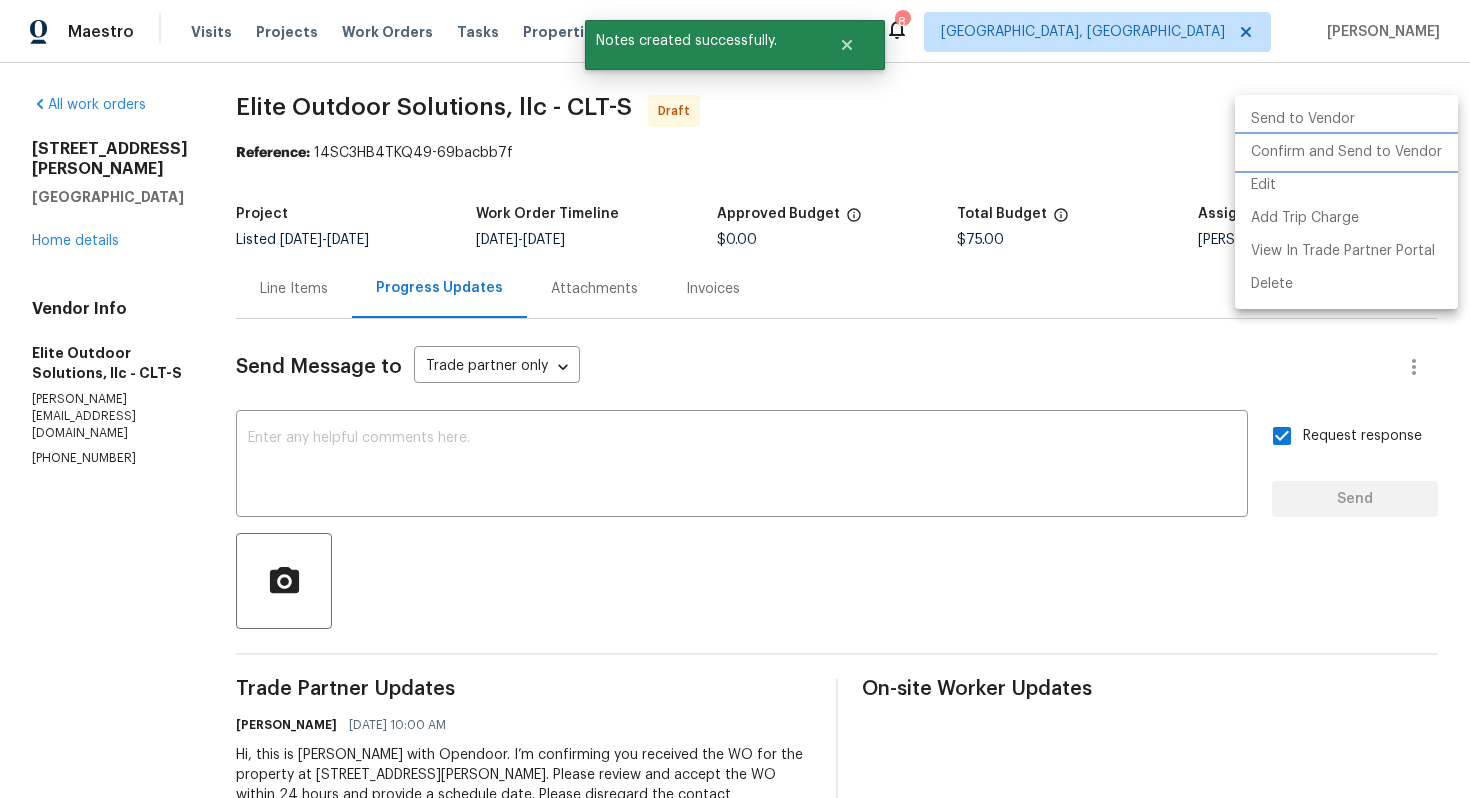 click on "Confirm and Send to Vendor" at bounding box center [1346, 152] 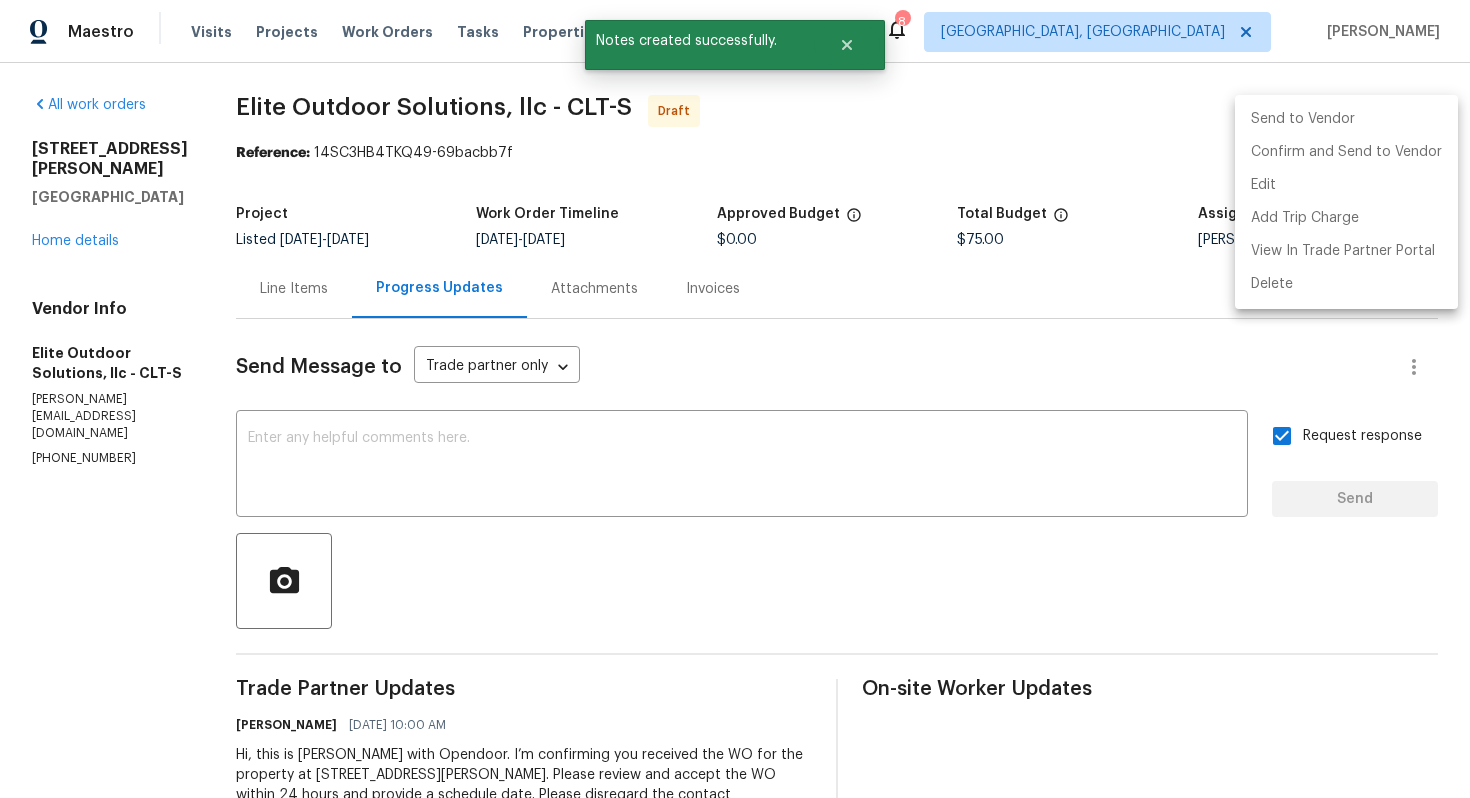 click at bounding box center (735, 399) 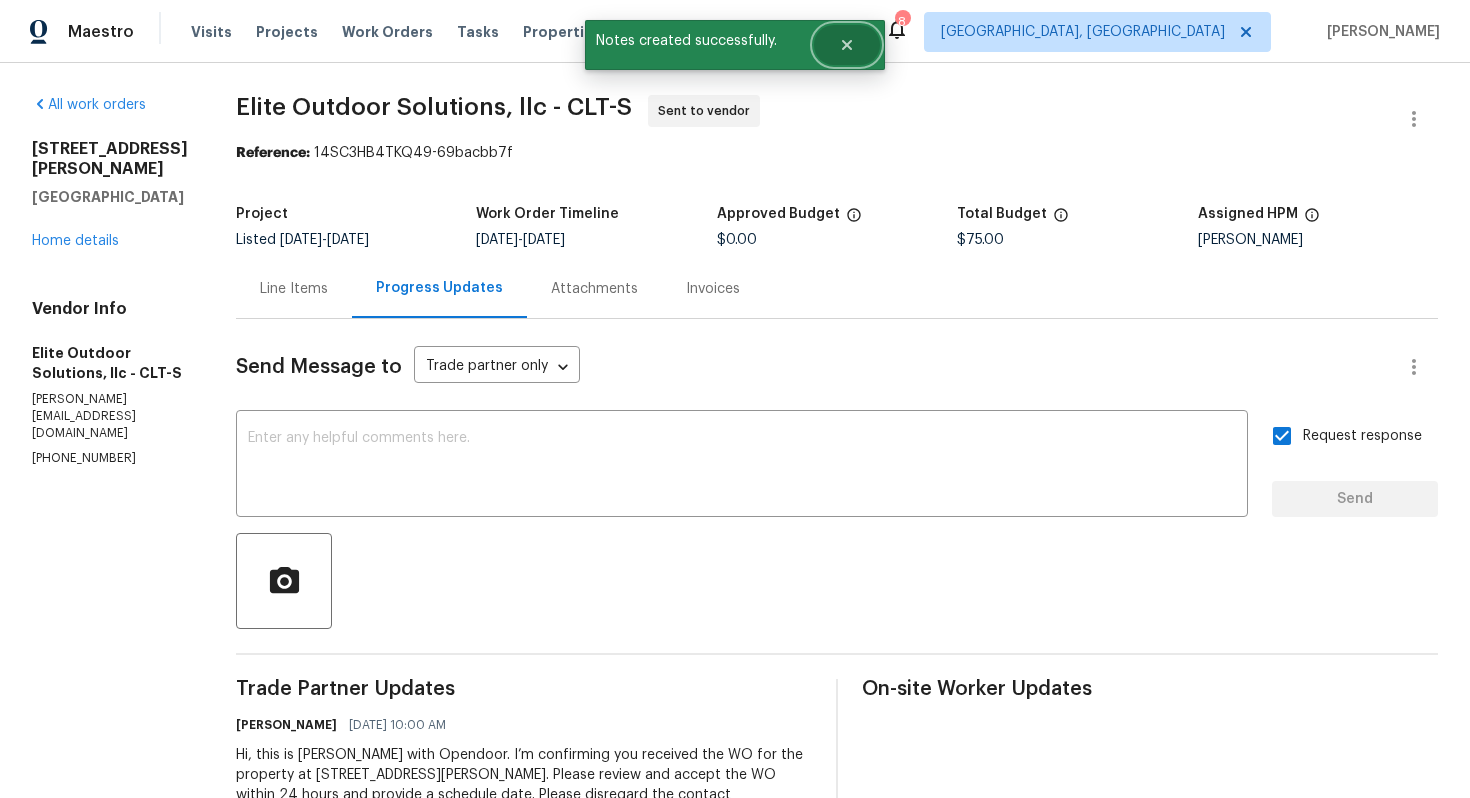 click at bounding box center (847, 45) 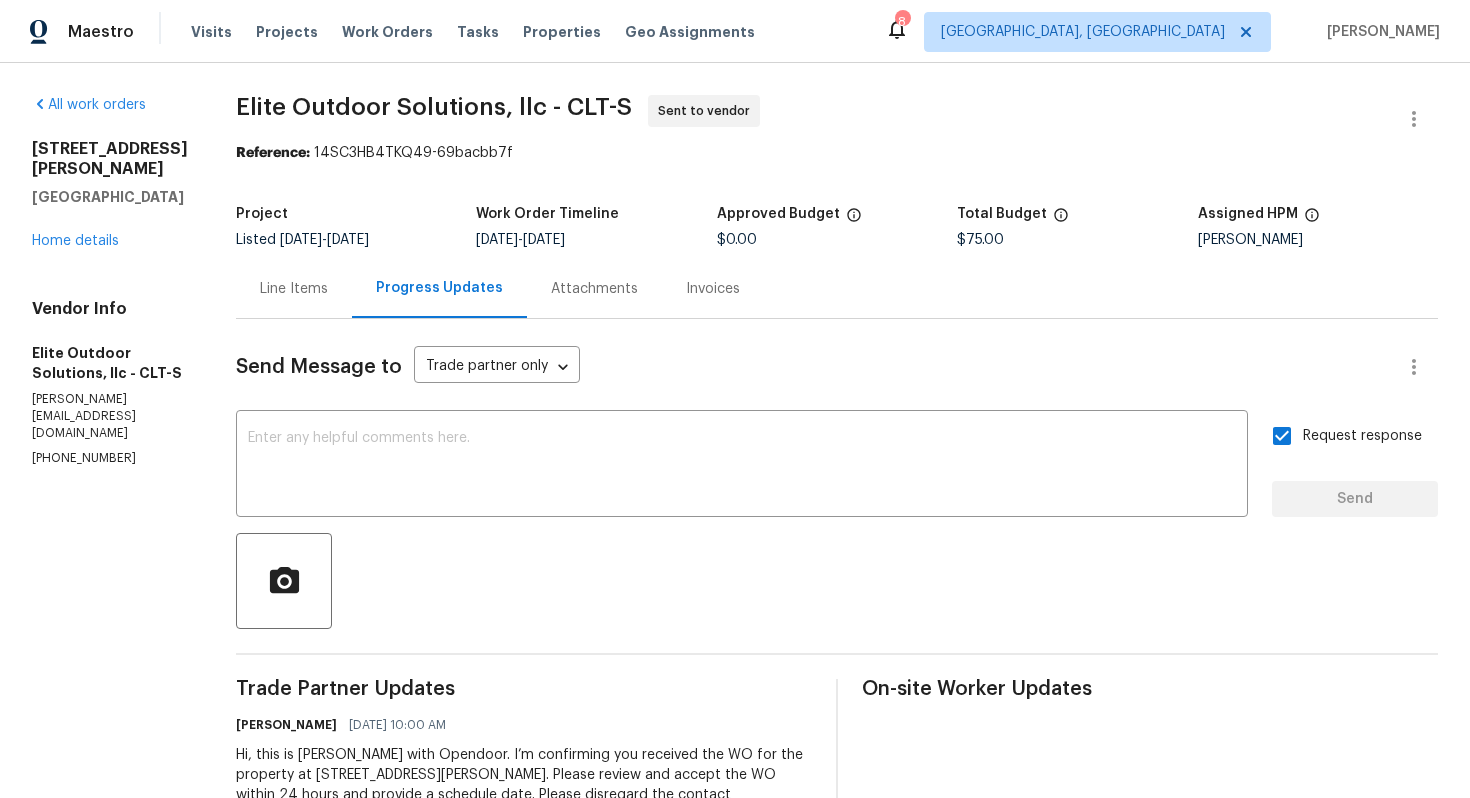 click on "Elite Outdoor Solutions, llc - CLT-S" at bounding box center (434, 107) 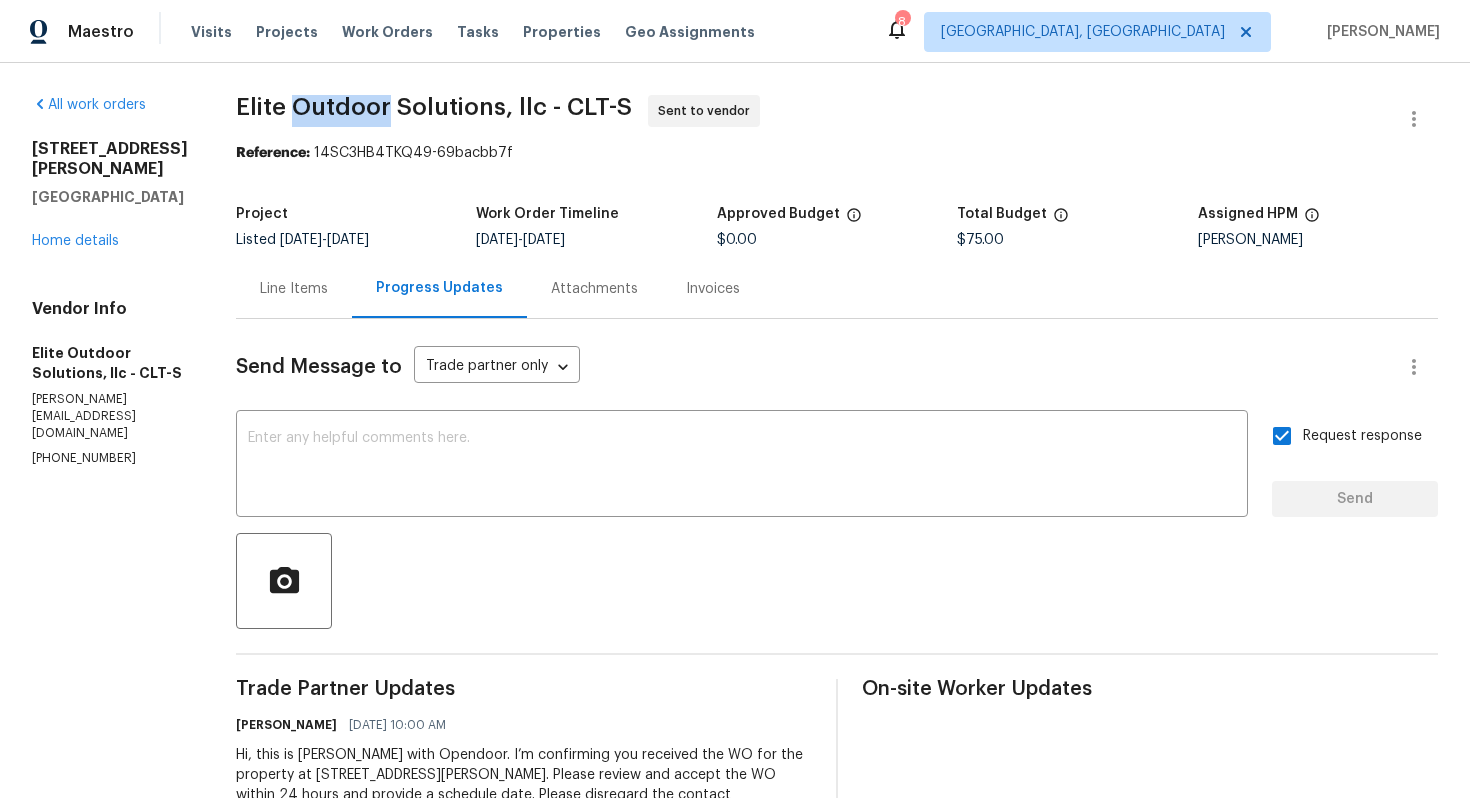 click on "Elite Outdoor Solutions, llc - CLT-S" at bounding box center [434, 107] 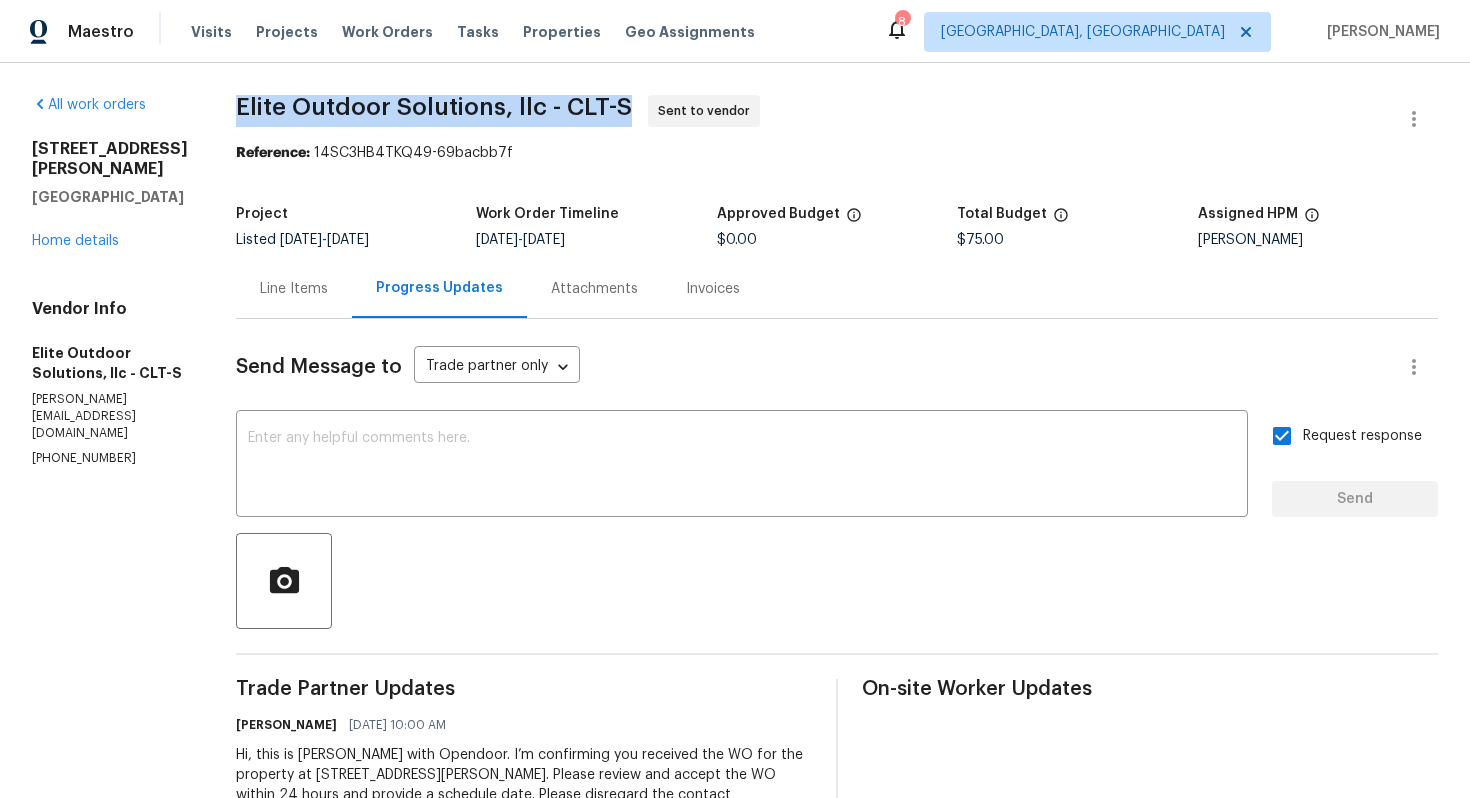 copy on "Elite Outdoor Solutions, llc - CLT-S" 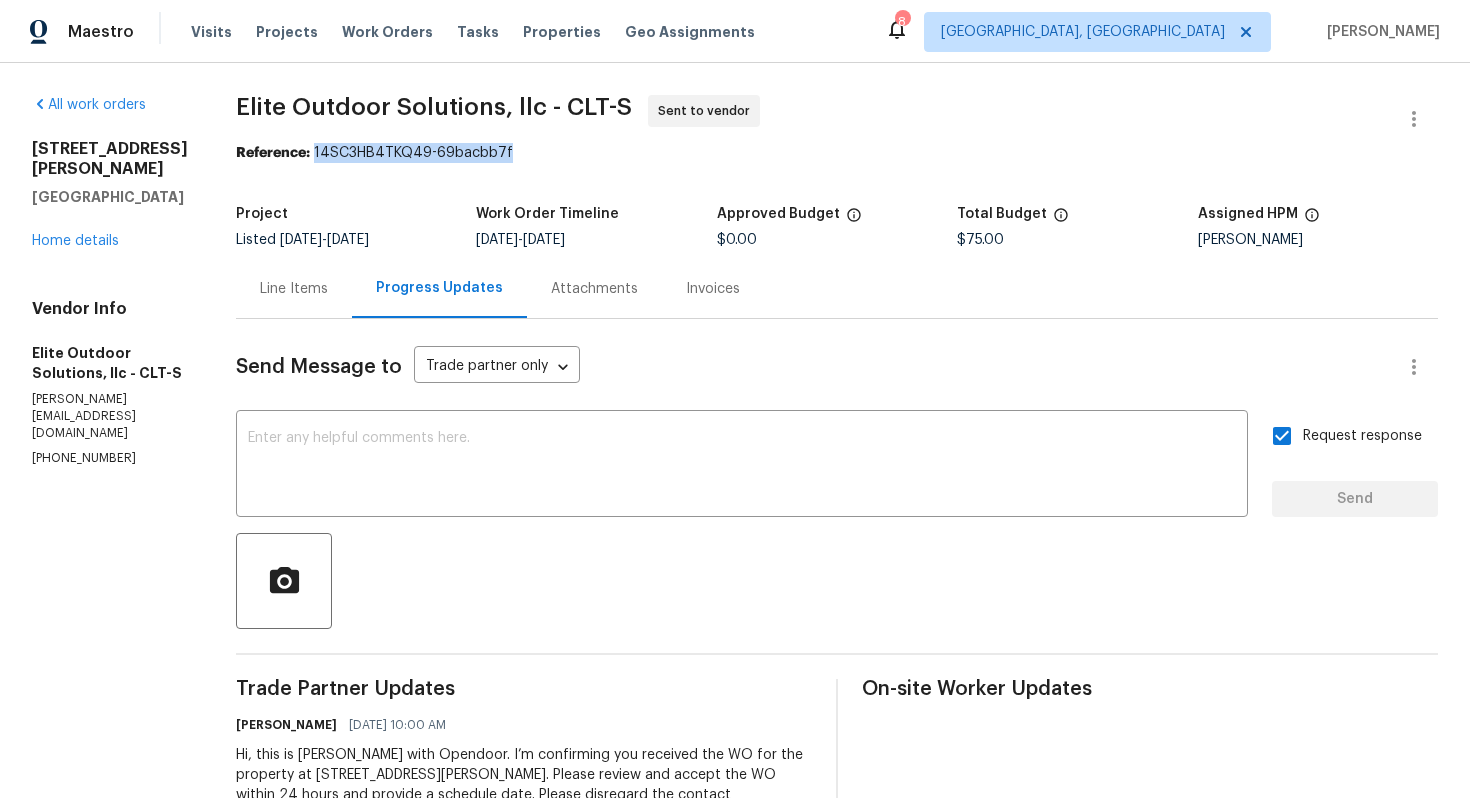 drag, startPoint x: 312, startPoint y: 152, endPoint x: 527, endPoint y: 152, distance: 215 